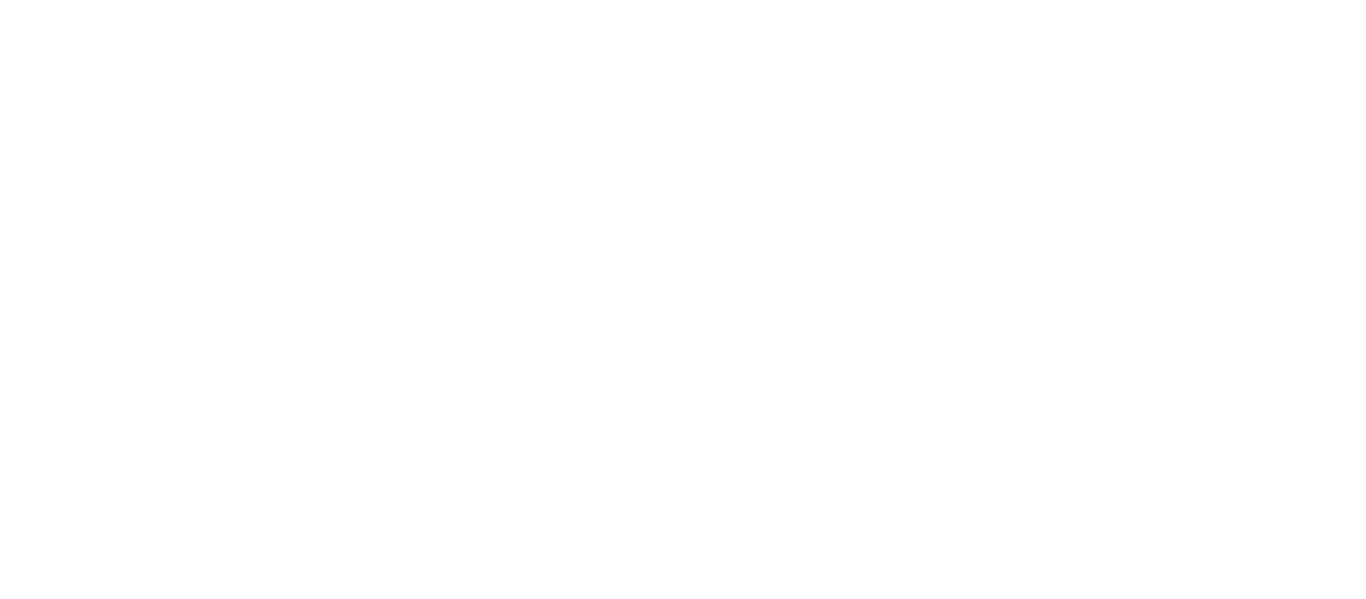 scroll, scrollTop: 0, scrollLeft: 0, axis: both 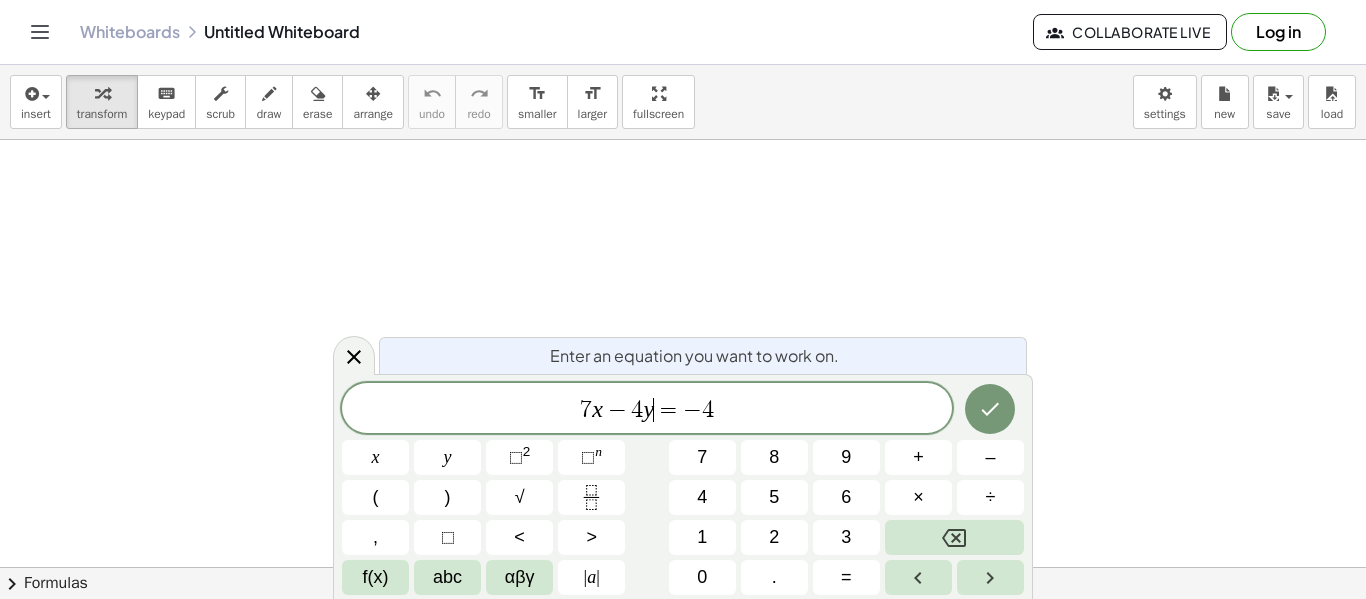 click on "y" at bounding box center [648, 409] 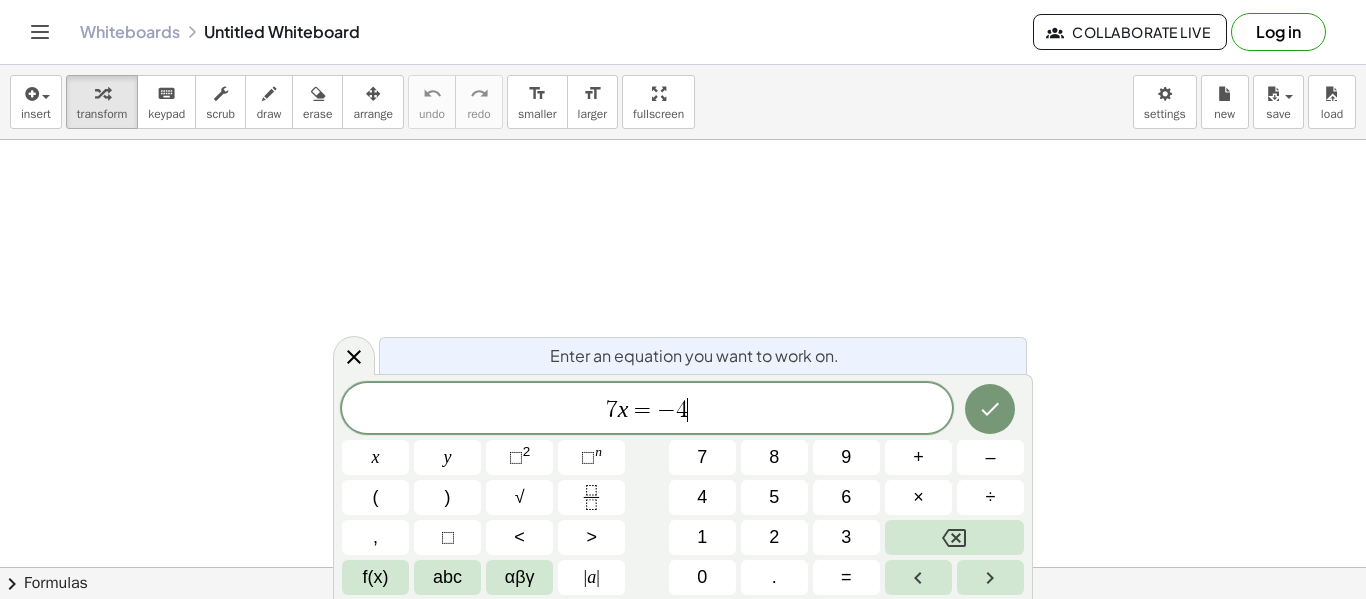 click on "[NUMBER] x = − [NUMBER] ​" at bounding box center (647, 410) 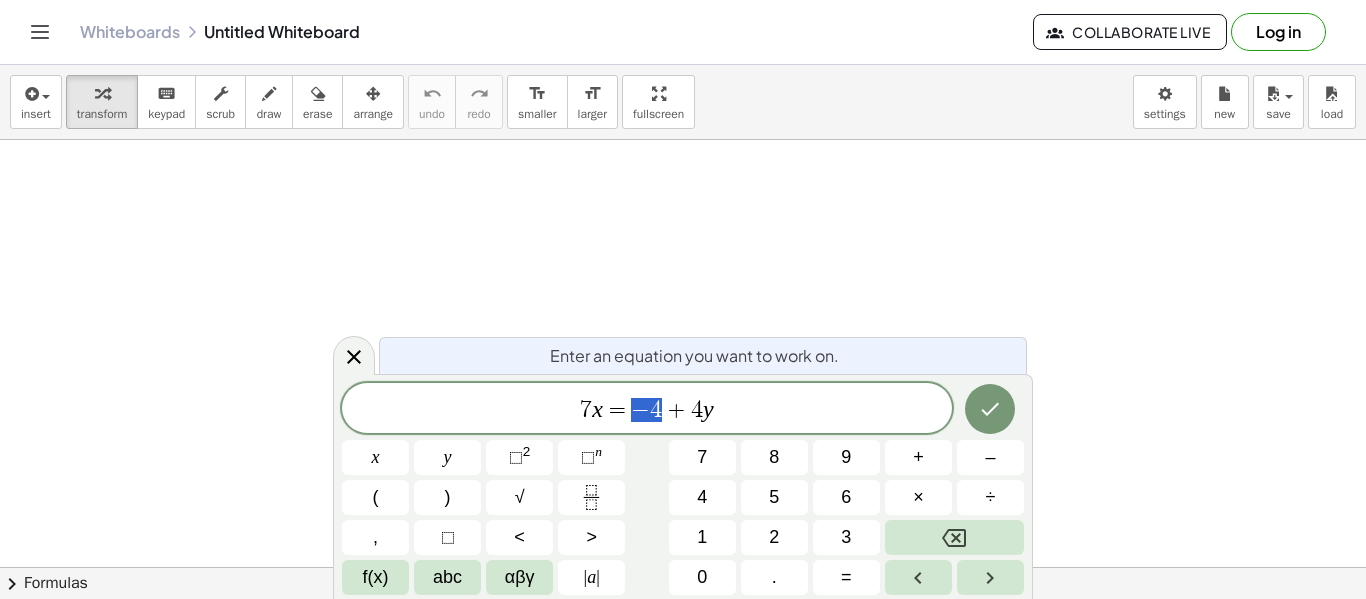 drag, startPoint x: 674, startPoint y: 416, endPoint x: 629, endPoint y: 414, distance: 45.044422 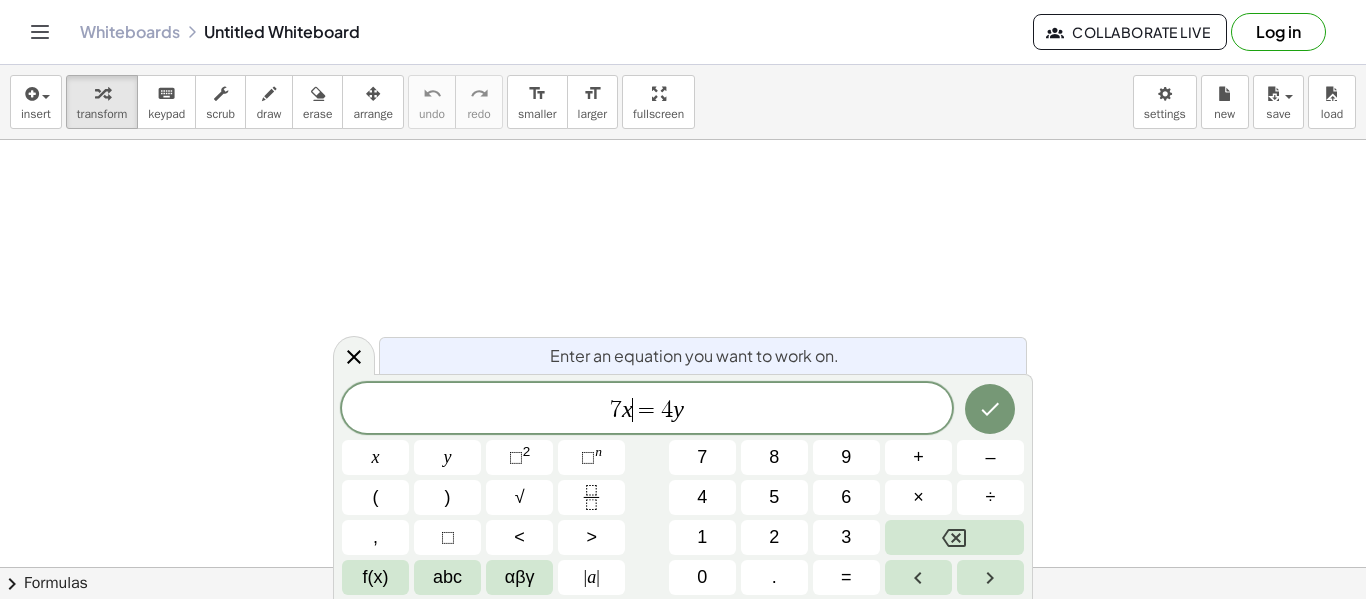click on "x" at bounding box center [627, 409] 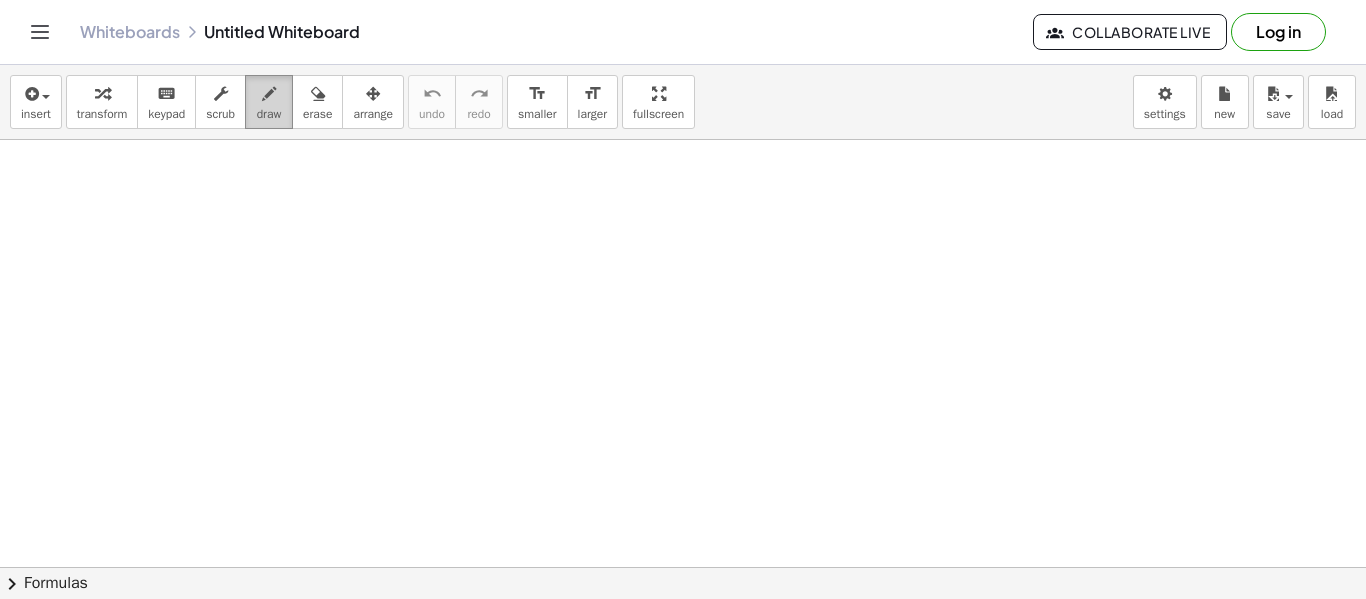 click at bounding box center (269, 94) 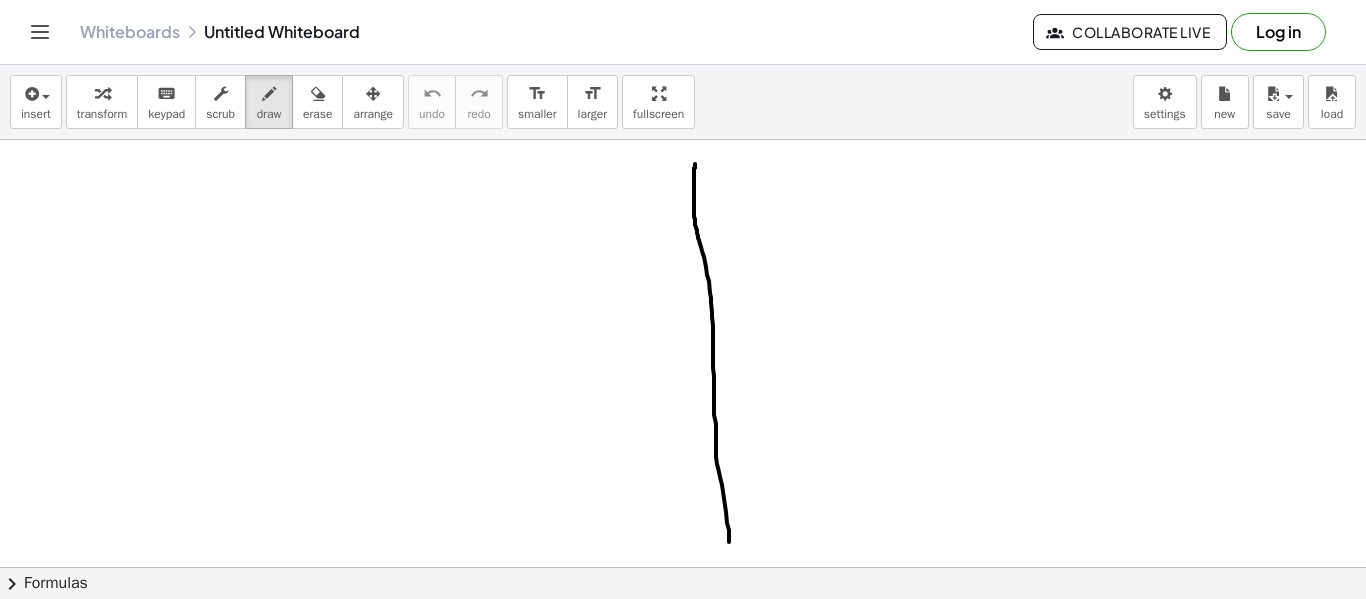drag, startPoint x: 695, startPoint y: 164, endPoint x: 729, endPoint y: 542, distance: 379.52603 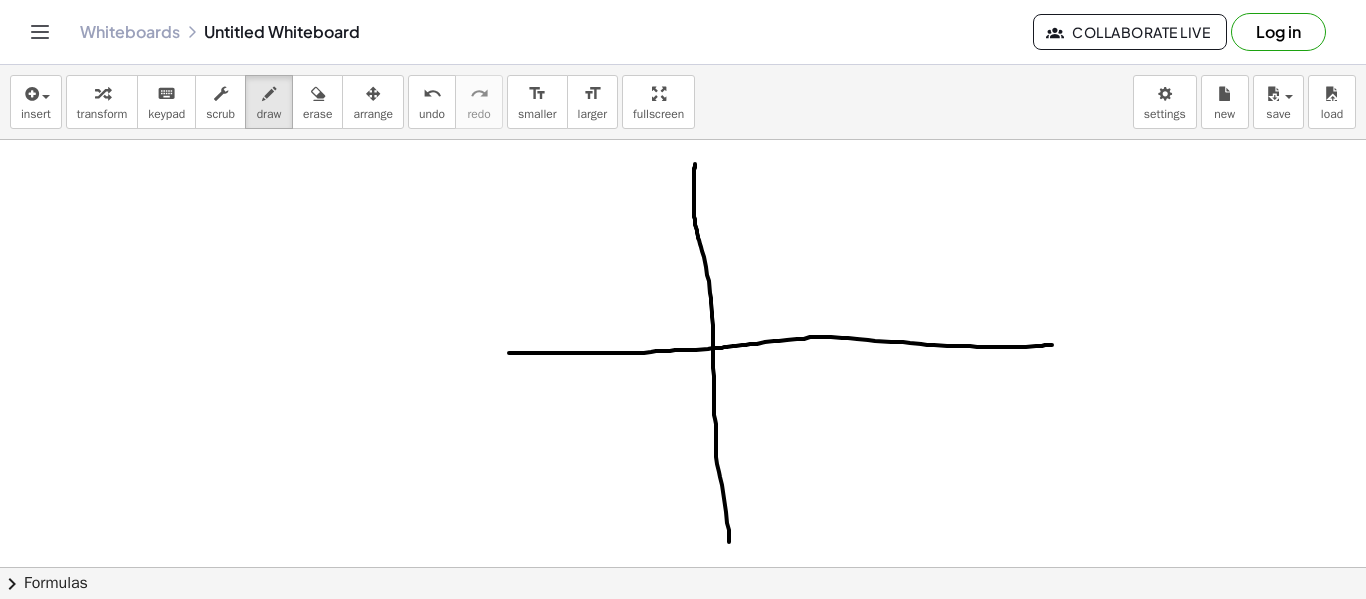 drag, startPoint x: 509, startPoint y: 353, endPoint x: 1052, endPoint y: 345, distance: 543.0589 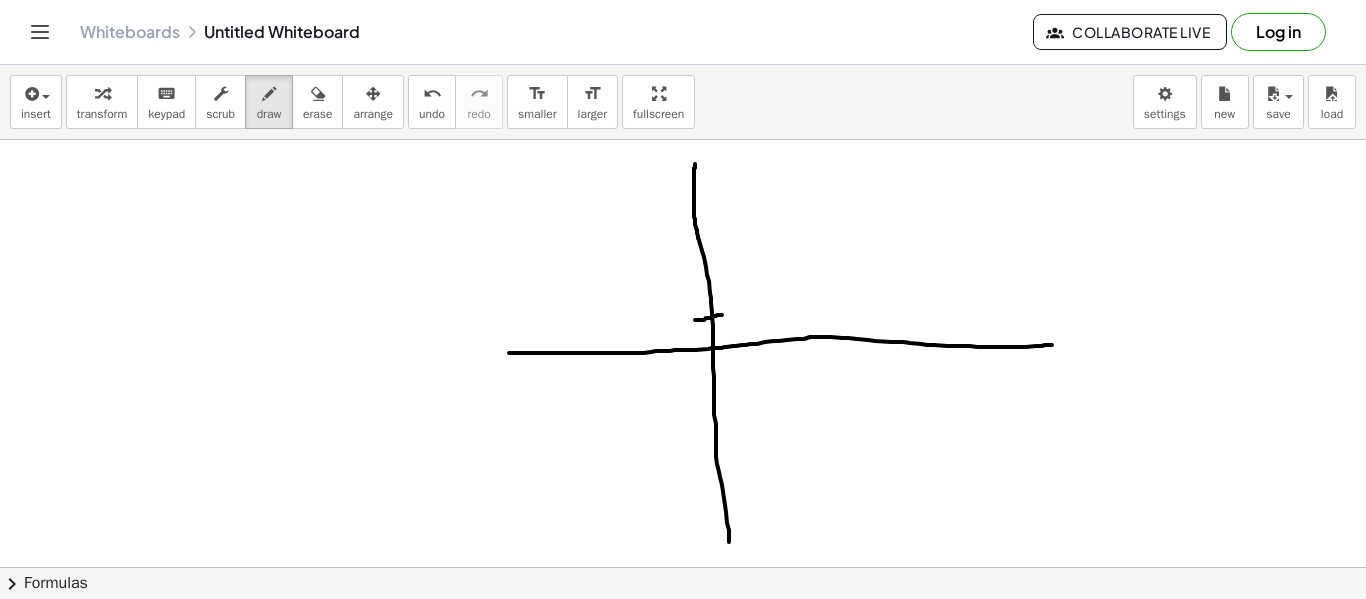 drag, startPoint x: 695, startPoint y: 320, endPoint x: 736, endPoint y: 314, distance: 41.4367 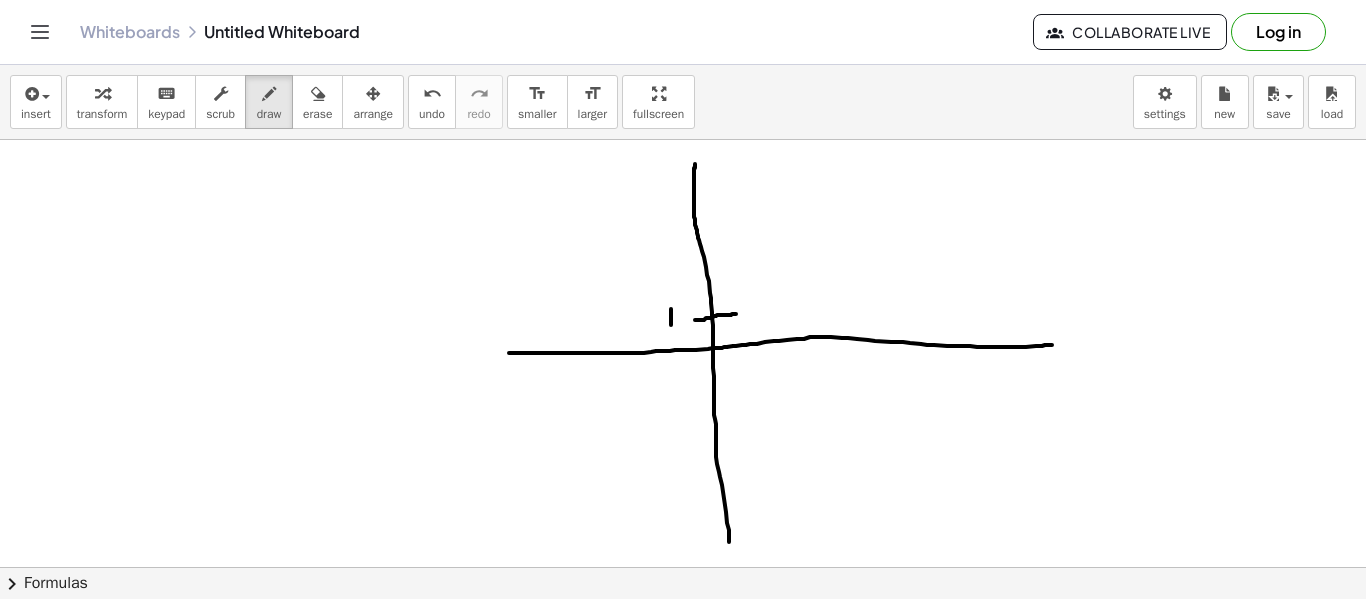 drag, startPoint x: 671, startPoint y: 309, endPoint x: 671, endPoint y: 328, distance: 19 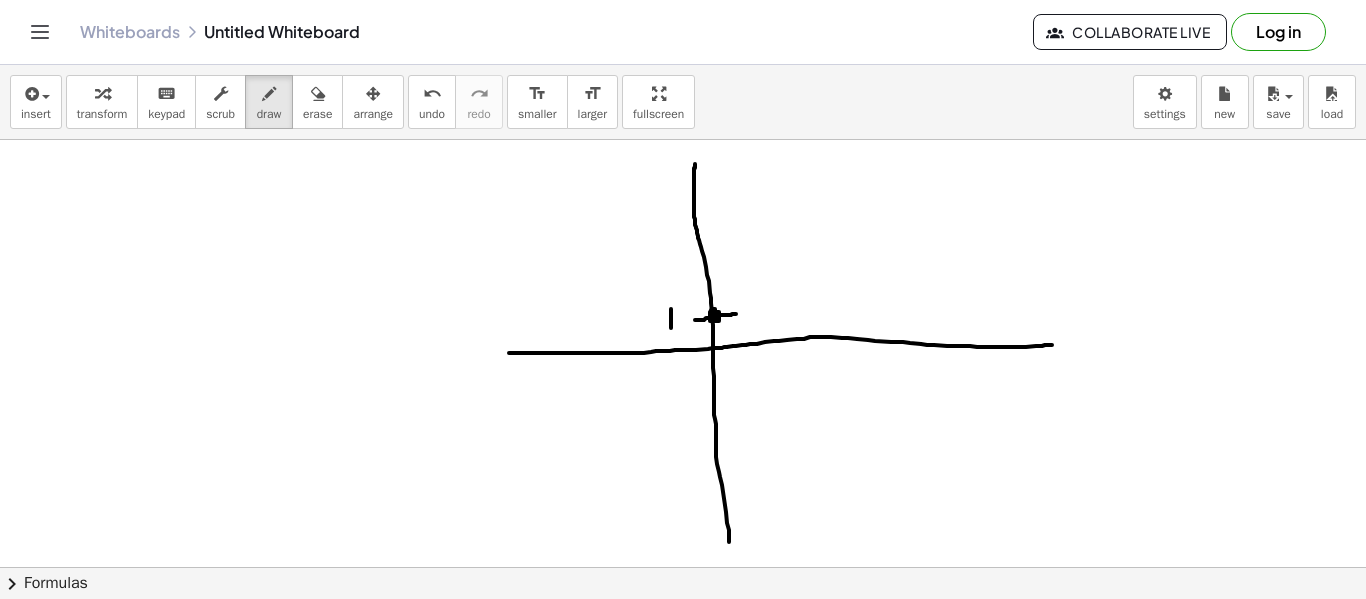 click at bounding box center [683, 632] 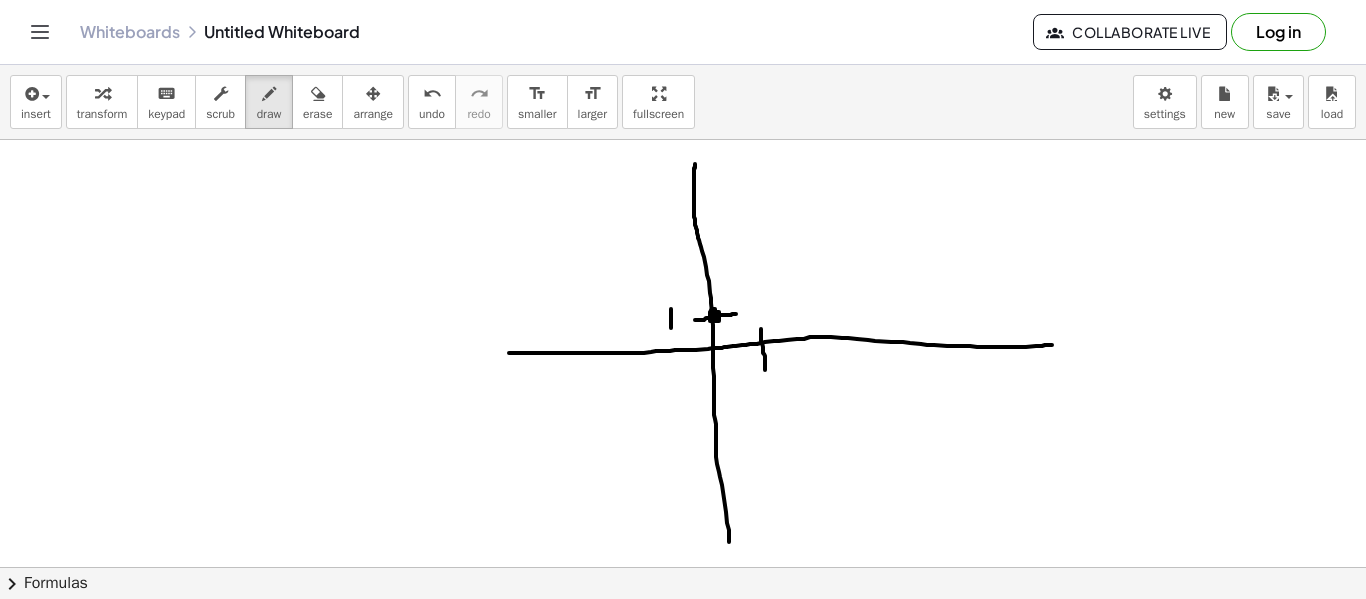 drag, startPoint x: 761, startPoint y: 329, endPoint x: 765, endPoint y: 370, distance: 41.19466 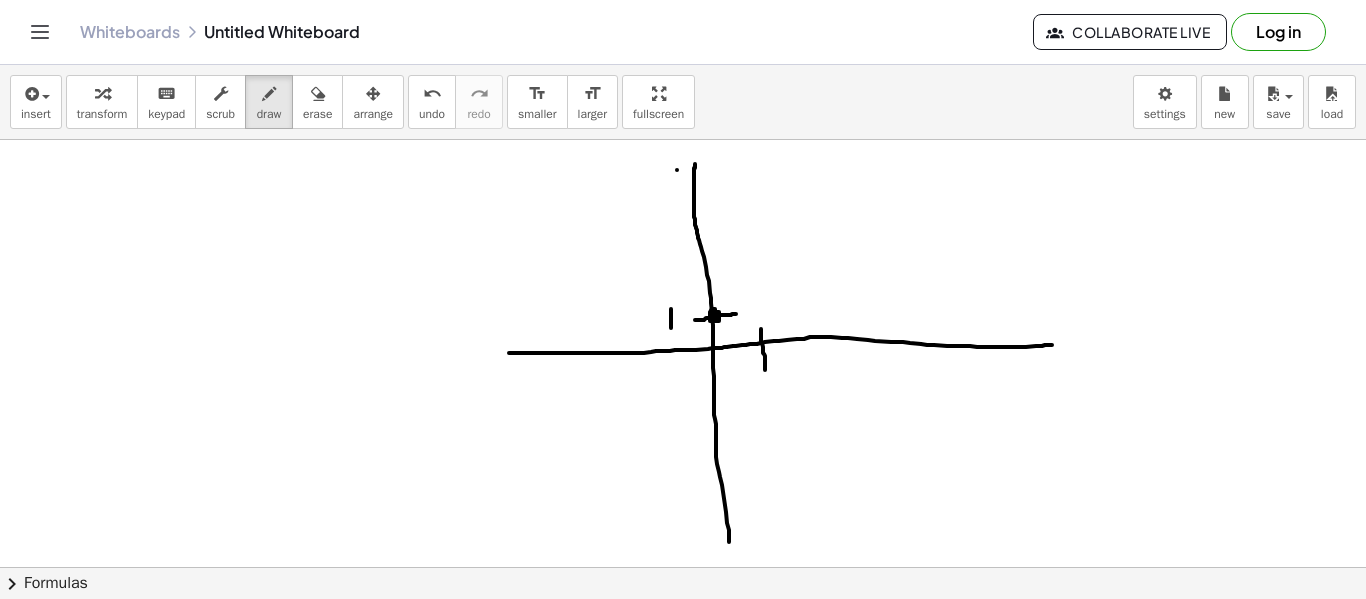drag, startPoint x: 677, startPoint y: 170, endPoint x: 713, endPoint y: 170, distance: 36 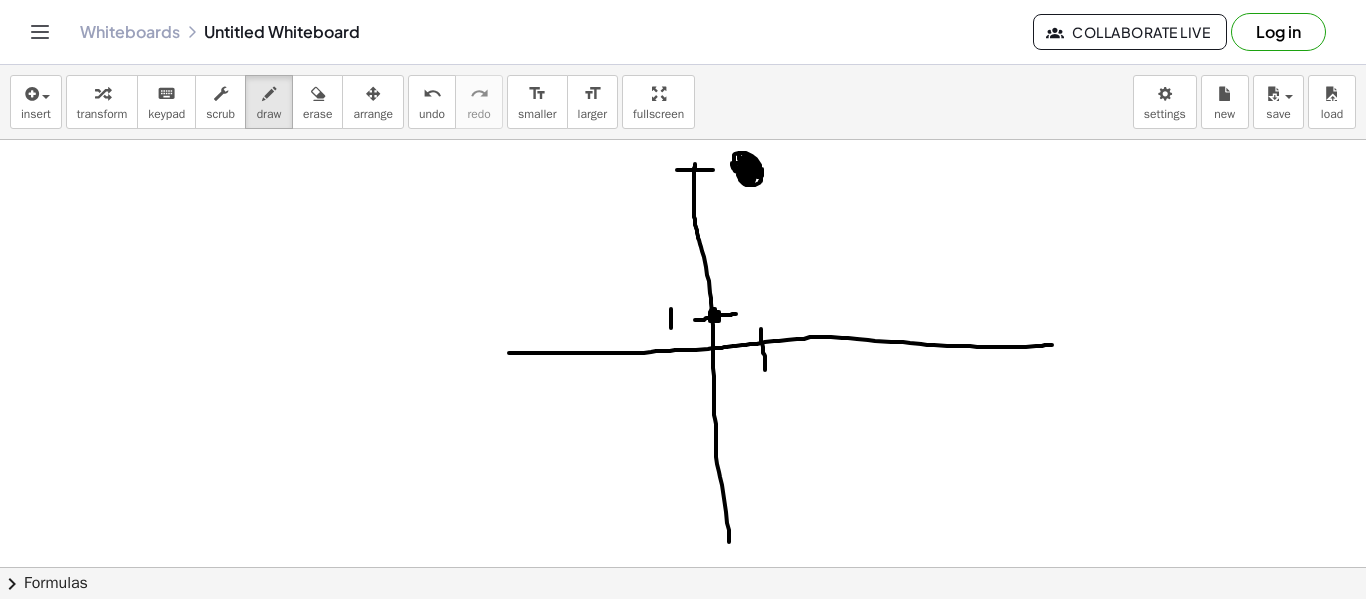 drag, startPoint x: 745, startPoint y: 164, endPoint x: 756, endPoint y: 166, distance: 11.18034 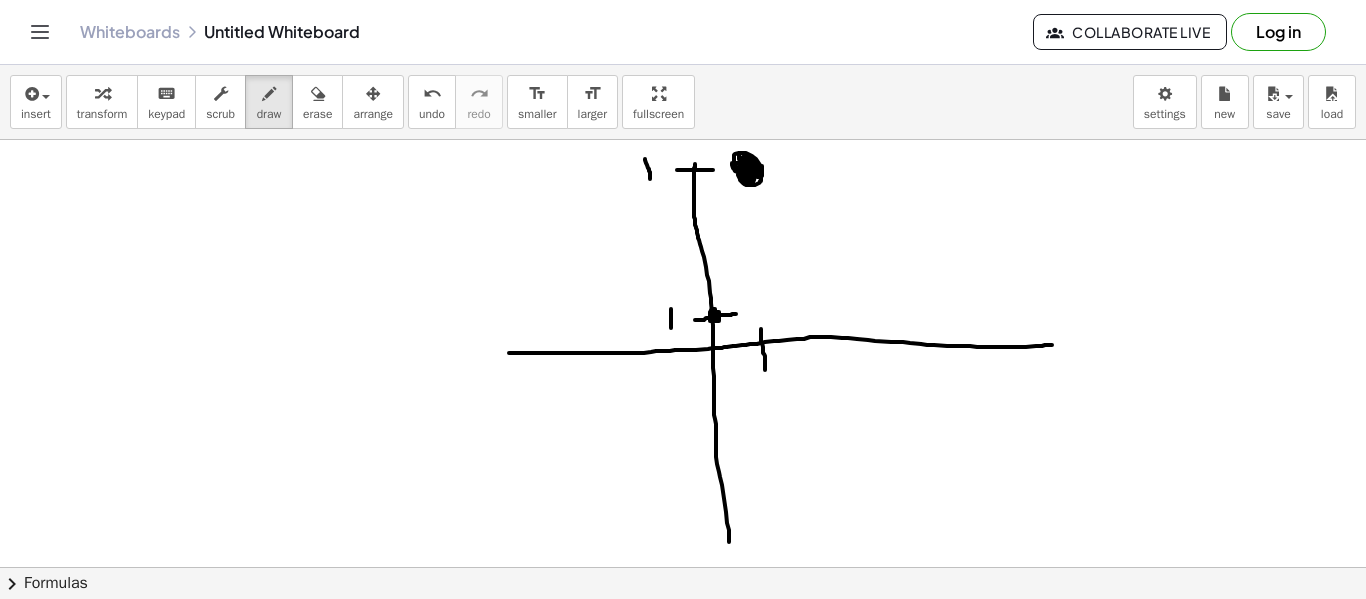 drag, startPoint x: 645, startPoint y: 159, endPoint x: 651, endPoint y: 184, distance: 25.70992 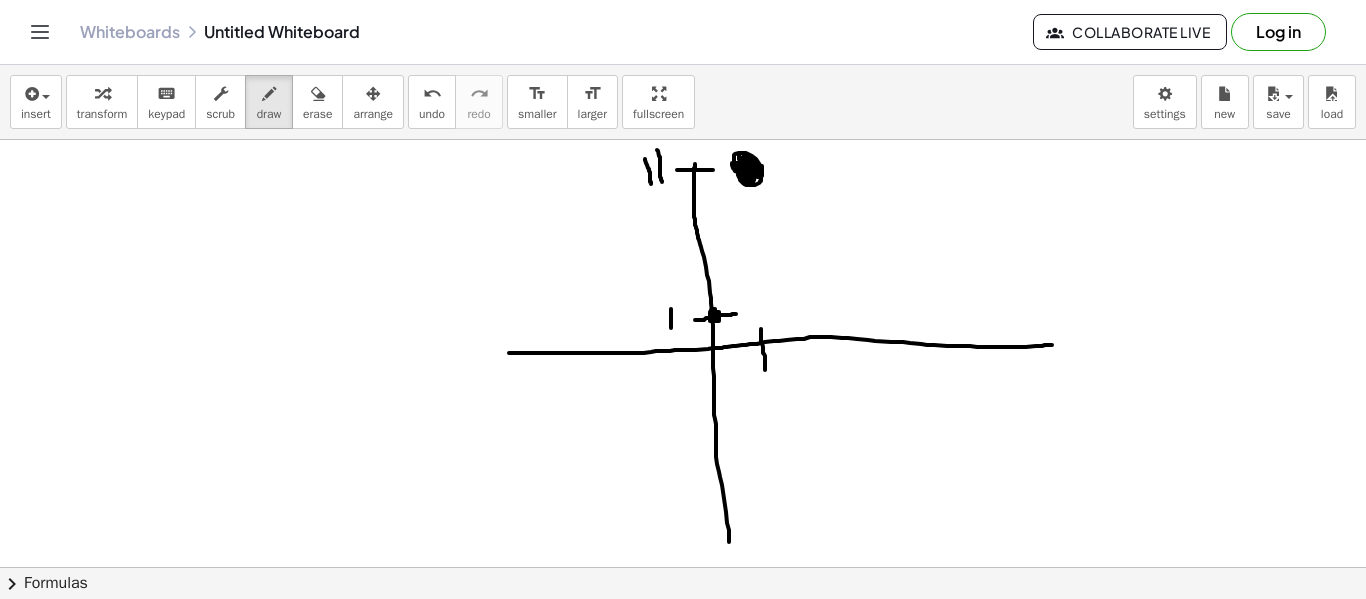 drag, startPoint x: 657, startPoint y: 150, endPoint x: 663, endPoint y: 186, distance: 36.496574 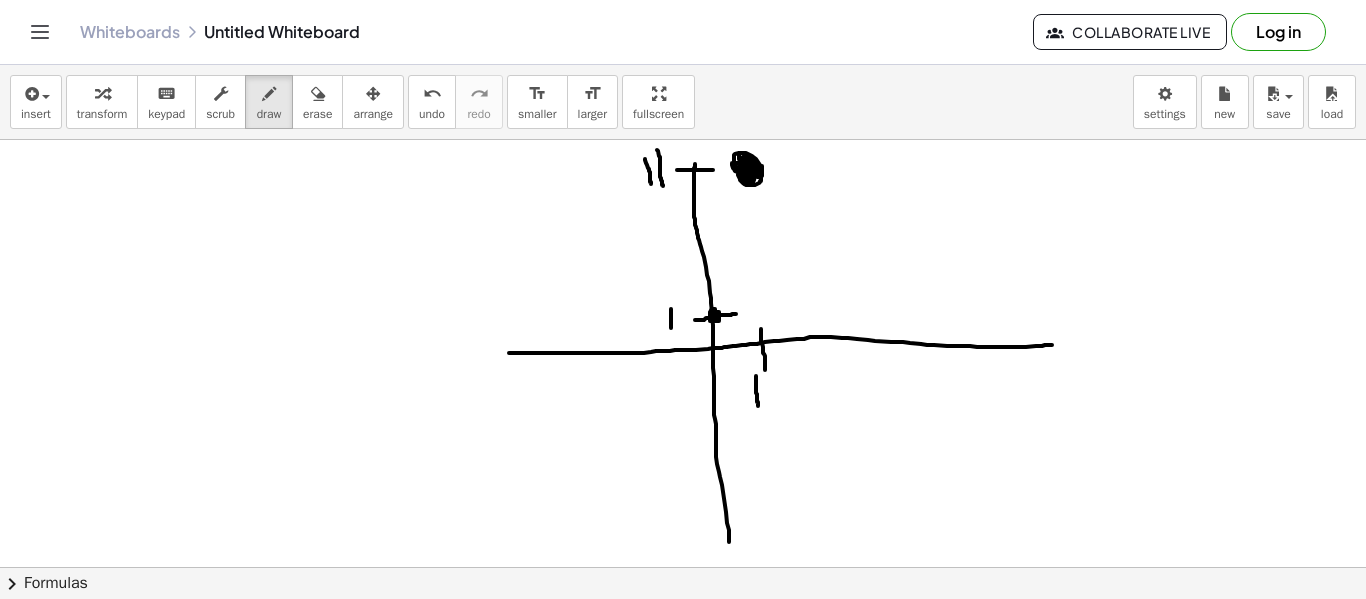 drag, startPoint x: 756, startPoint y: 376, endPoint x: 758, endPoint y: 409, distance: 33.06055 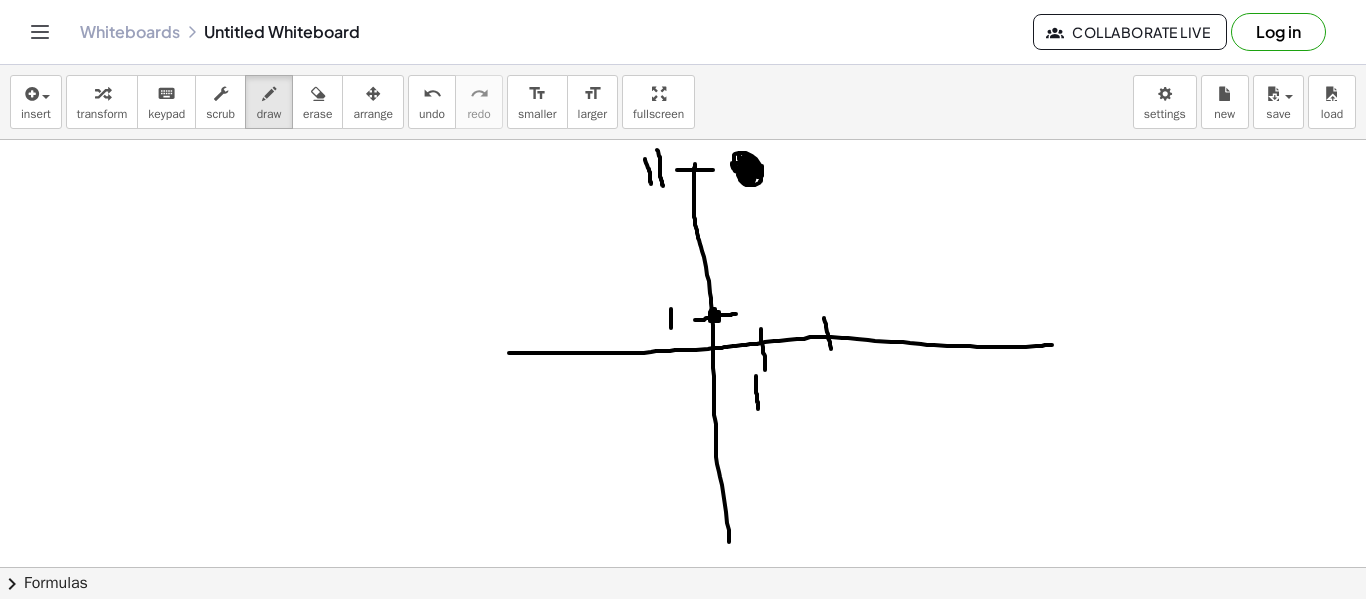 drag, startPoint x: 824, startPoint y: 318, endPoint x: 833, endPoint y: 367, distance: 49.819675 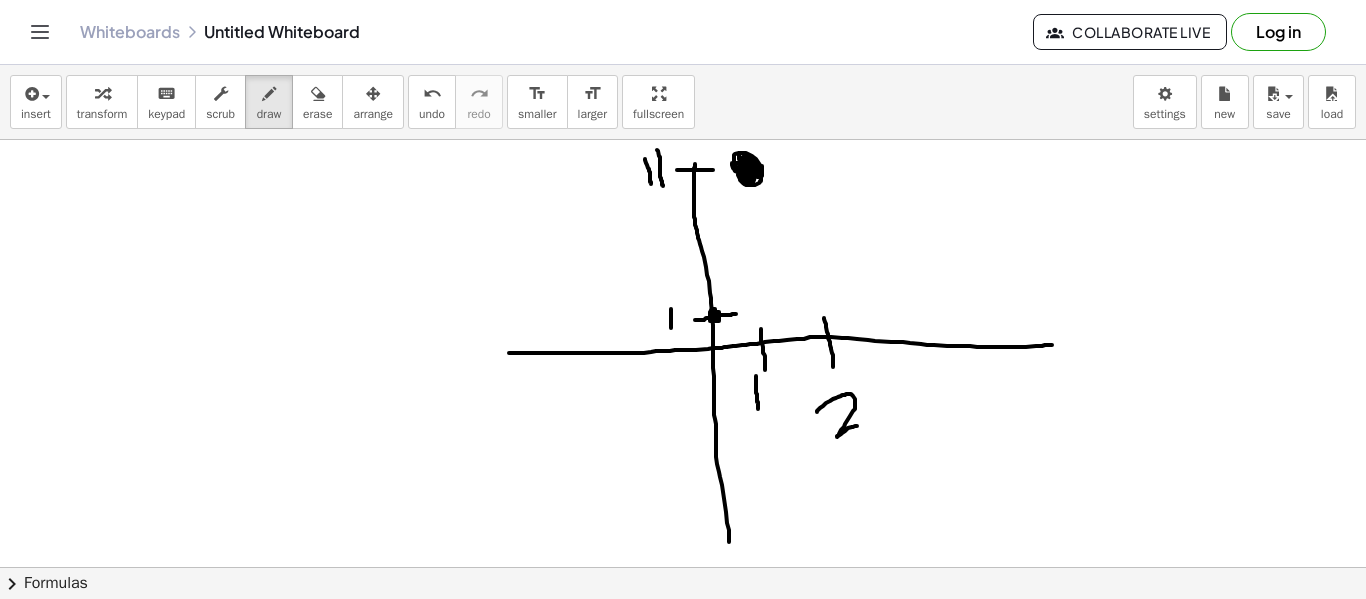 drag, startPoint x: 817, startPoint y: 412, endPoint x: 863, endPoint y: 425, distance: 47.801674 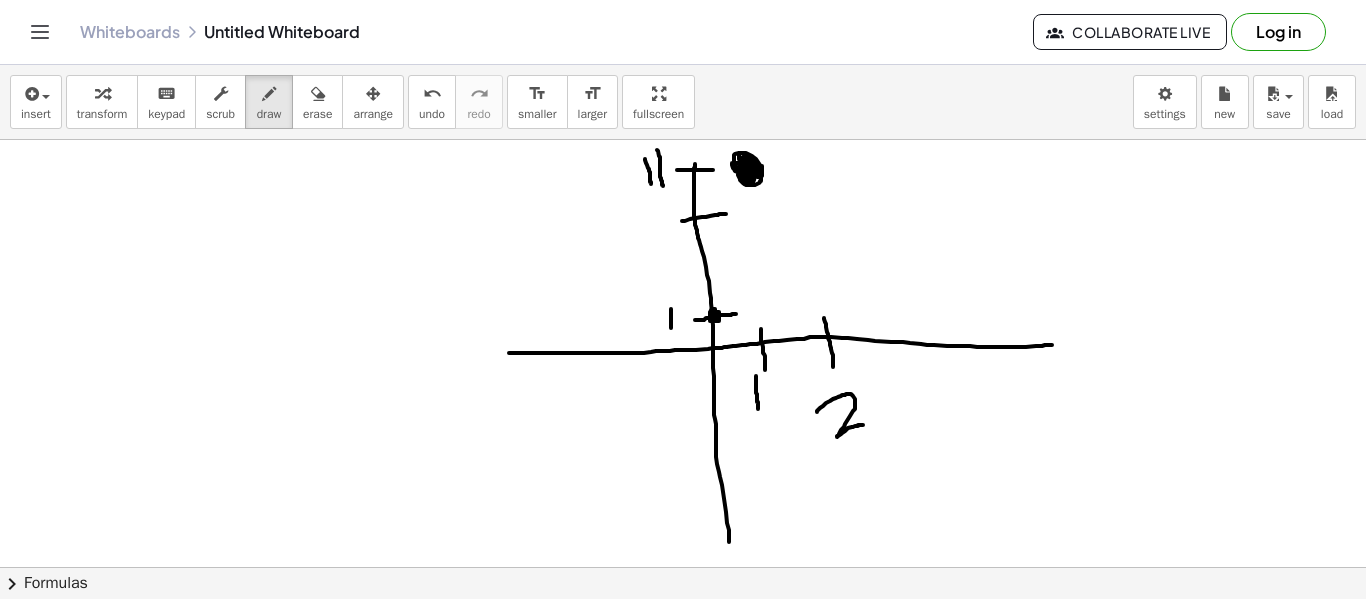 drag, startPoint x: 682, startPoint y: 221, endPoint x: 728, endPoint y: 214, distance: 46.52956 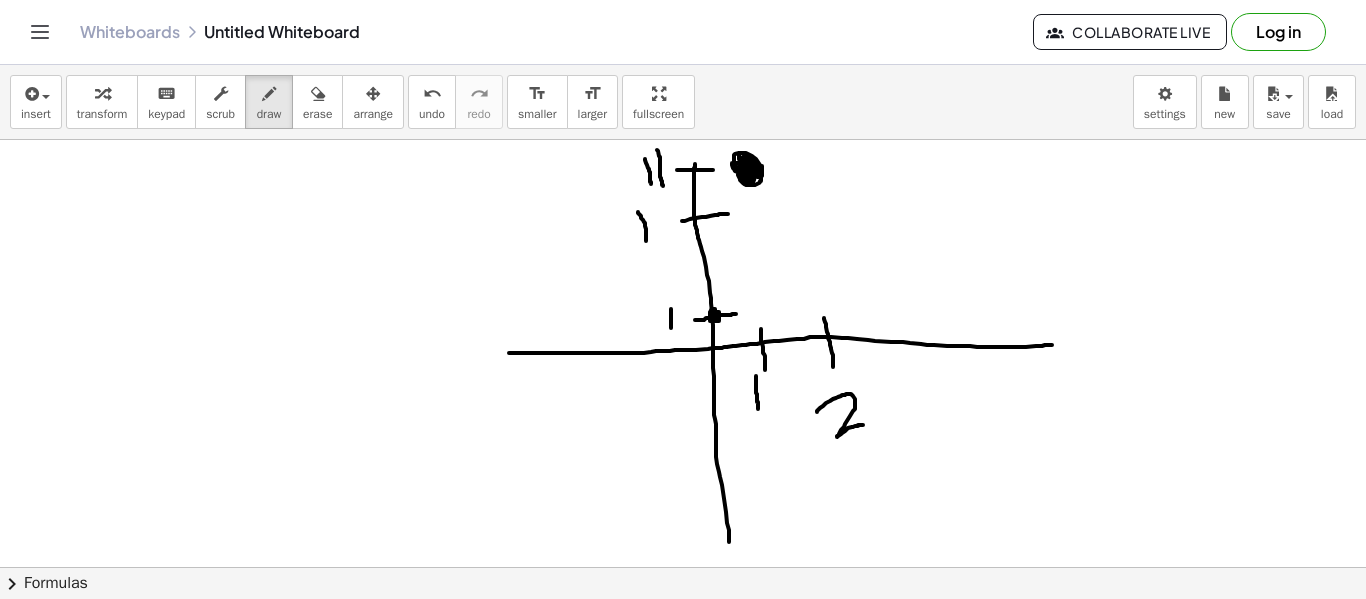 drag, startPoint x: 638, startPoint y: 212, endPoint x: 646, endPoint y: 243, distance: 32.01562 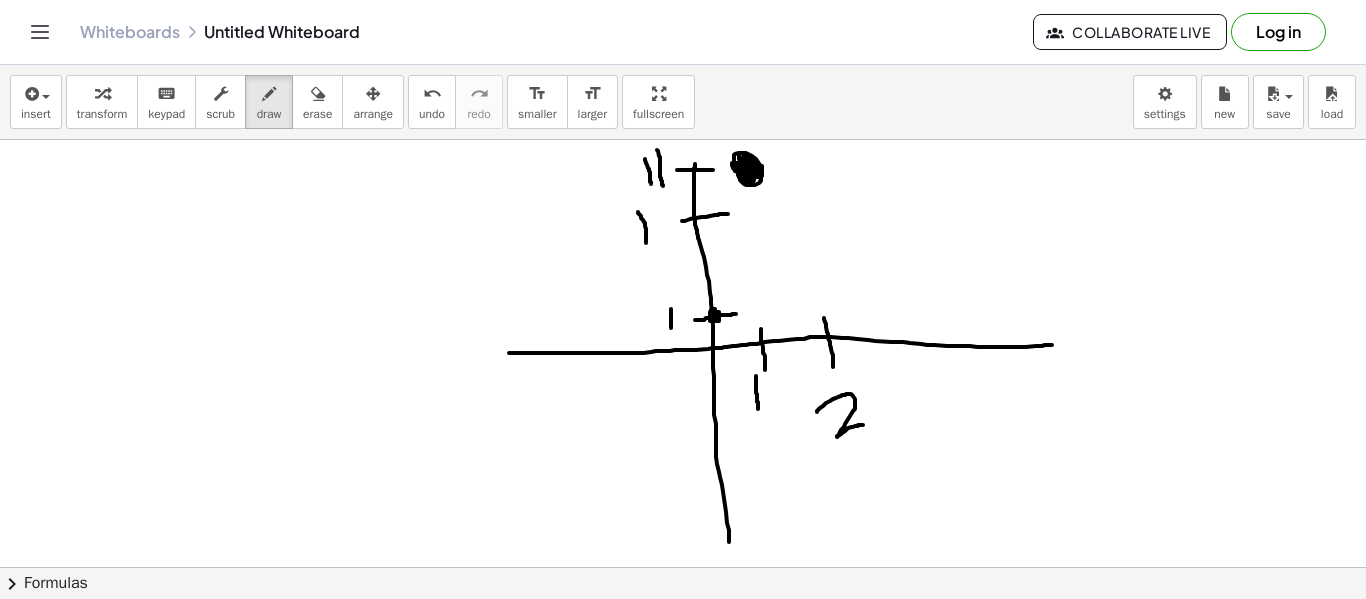 click at bounding box center (683, 632) 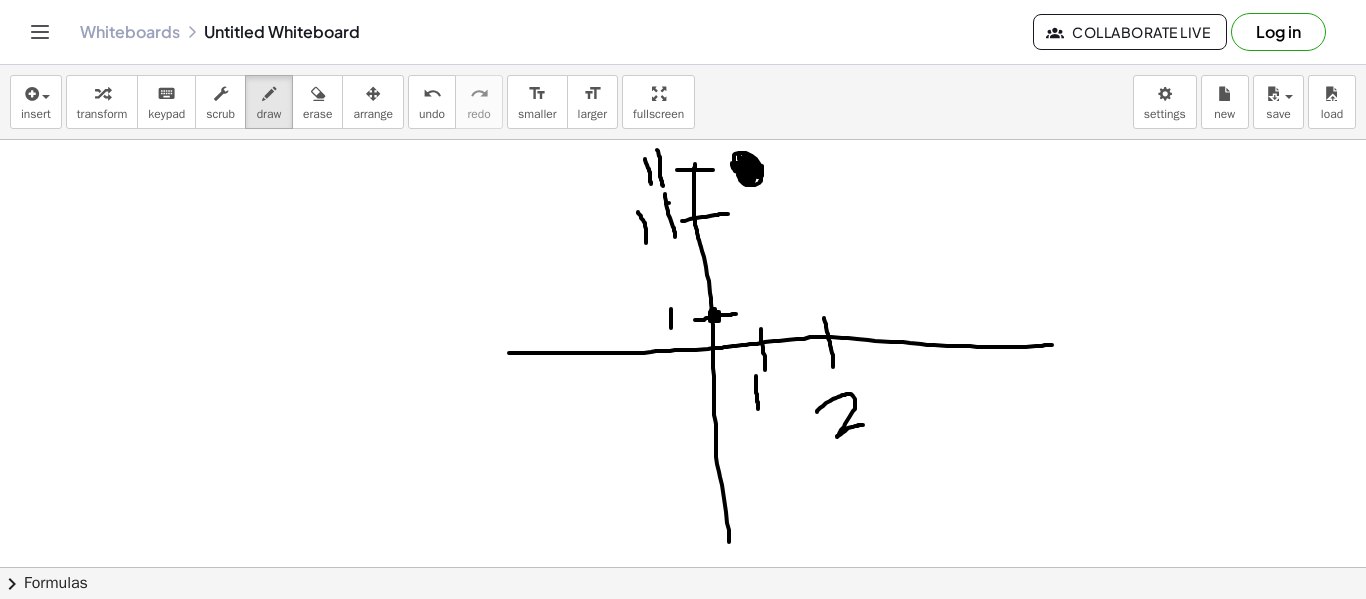 drag, startPoint x: 665, startPoint y: 194, endPoint x: 675, endPoint y: 241, distance: 48.052055 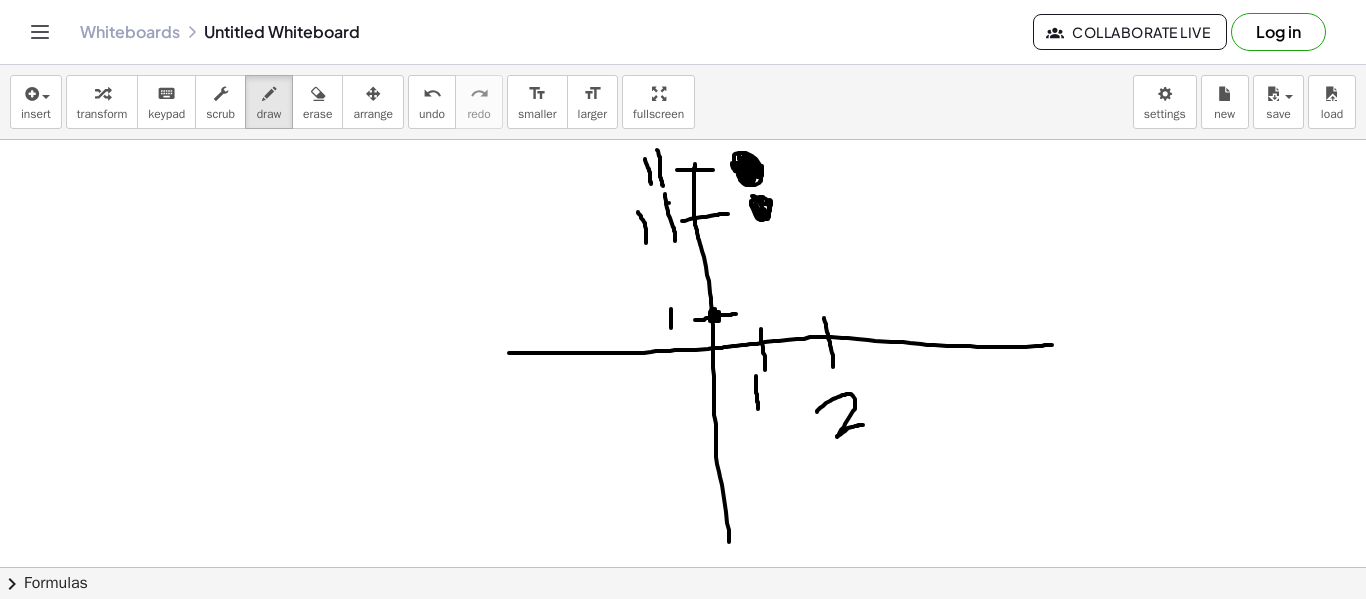 drag, startPoint x: 751, startPoint y: 201, endPoint x: 764, endPoint y: 201, distance: 13 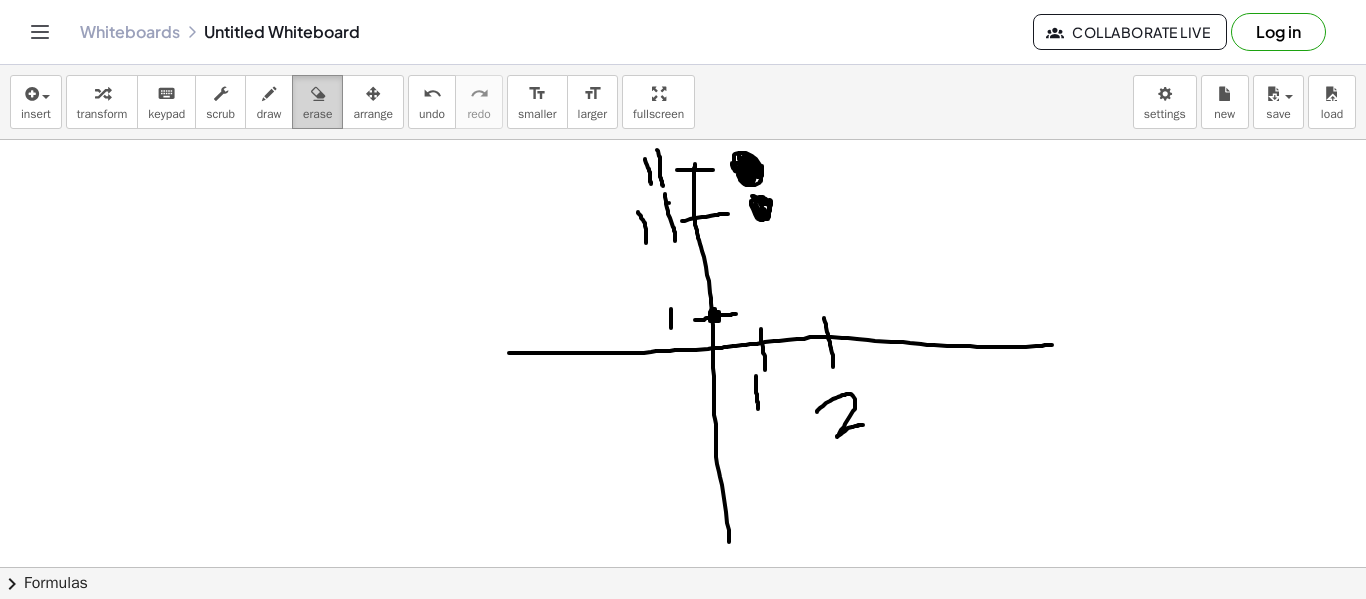 click on "erase" at bounding box center (317, 114) 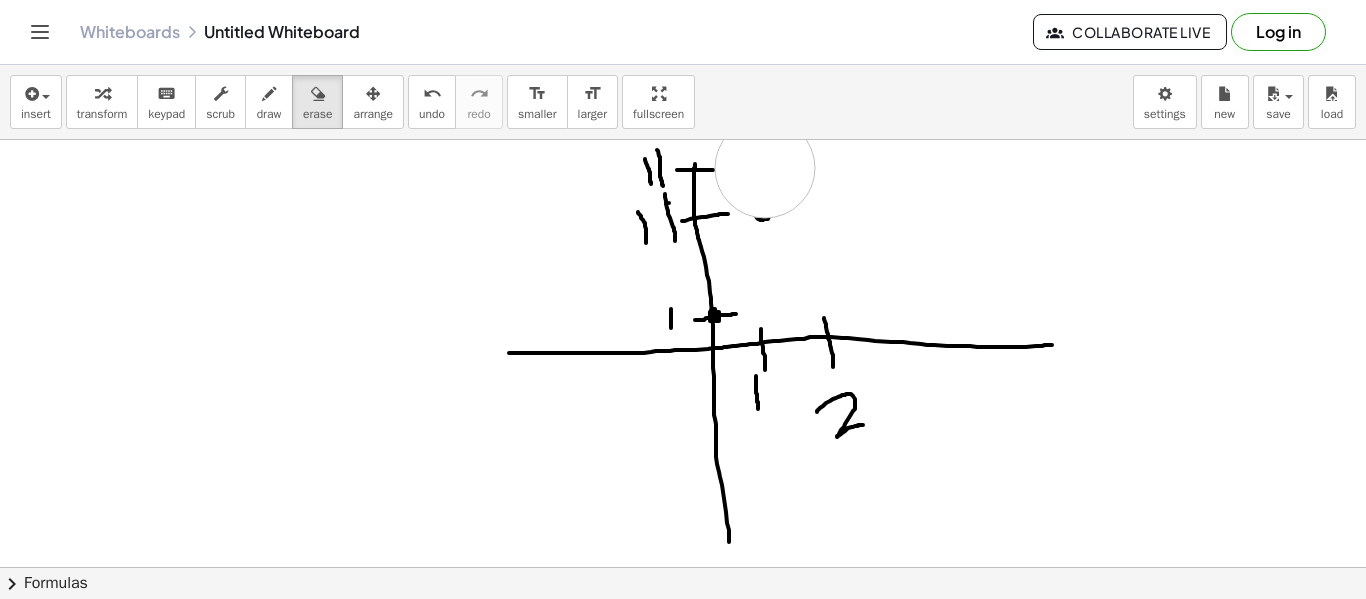 click at bounding box center [683, 632] 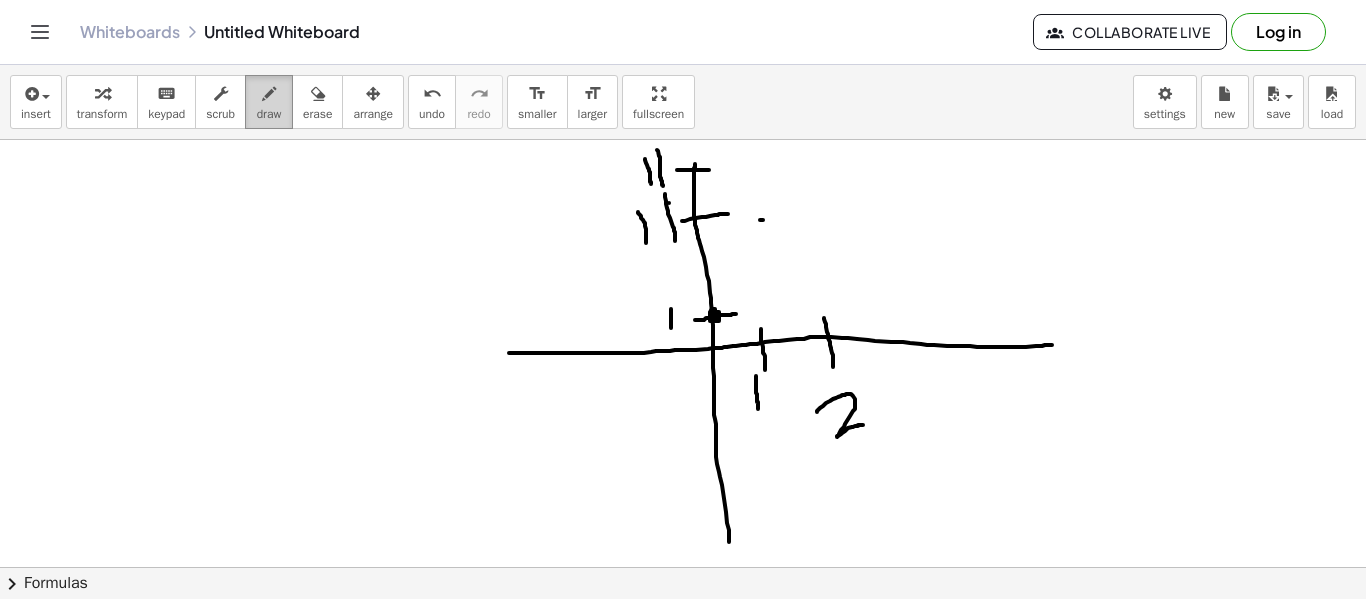 click at bounding box center (269, 93) 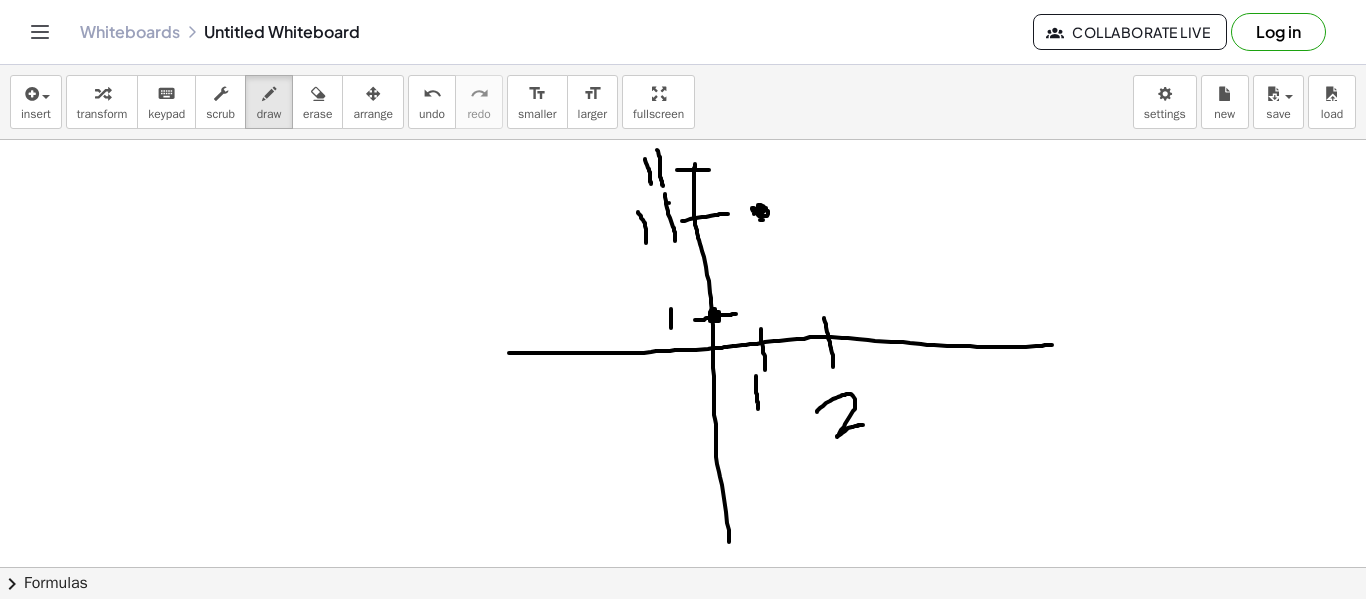 click at bounding box center [683, 632] 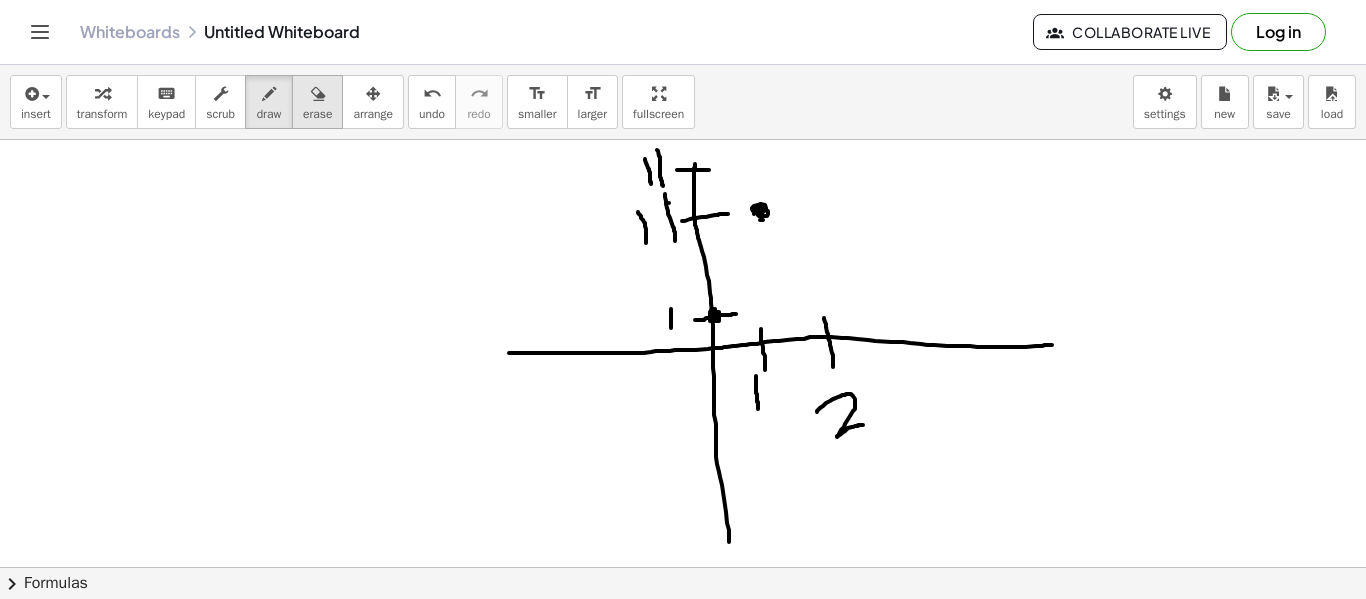 click at bounding box center [317, 93] 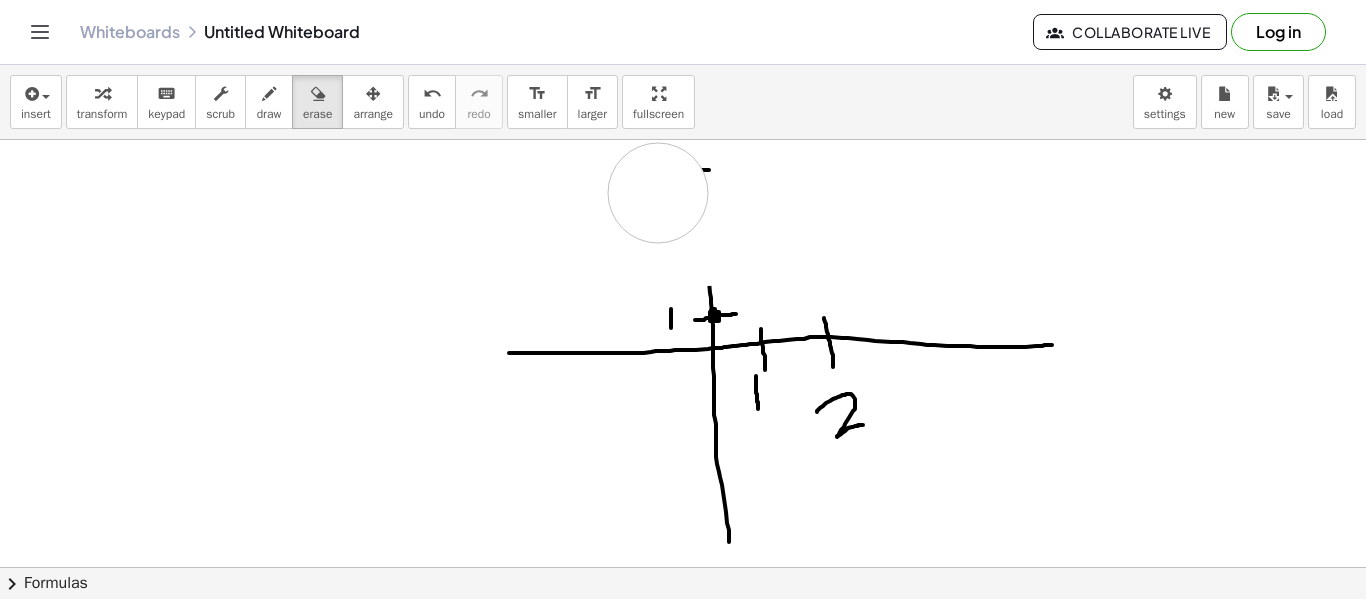 drag, startPoint x: 767, startPoint y: 217, endPoint x: 659, endPoint y: 193, distance: 110.63454 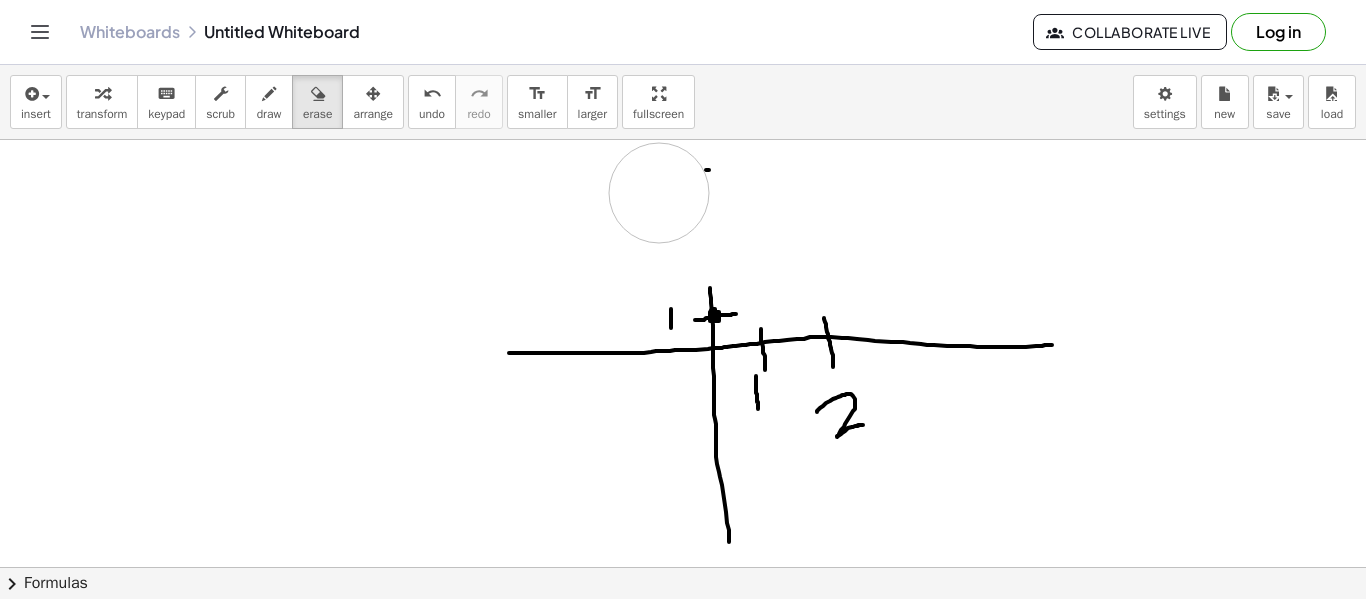 click at bounding box center (683, 632) 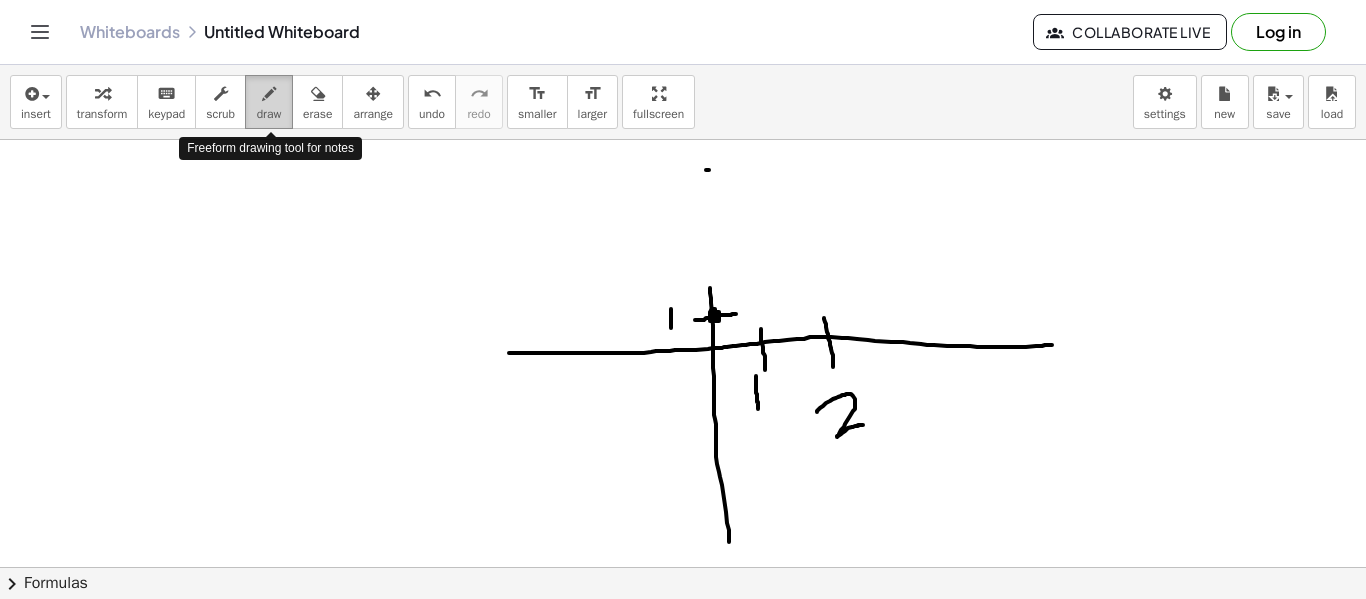click at bounding box center [269, 94] 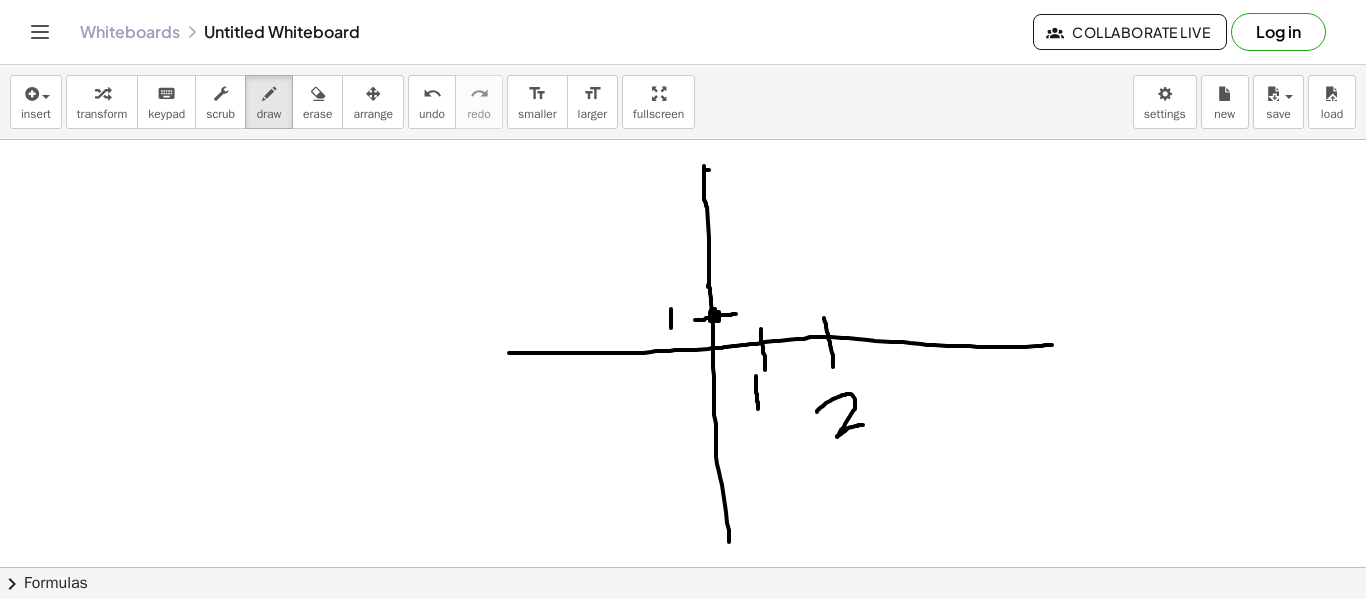 drag, startPoint x: 708, startPoint y: 285, endPoint x: 704, endPoint y: 160, distance: 125.06398 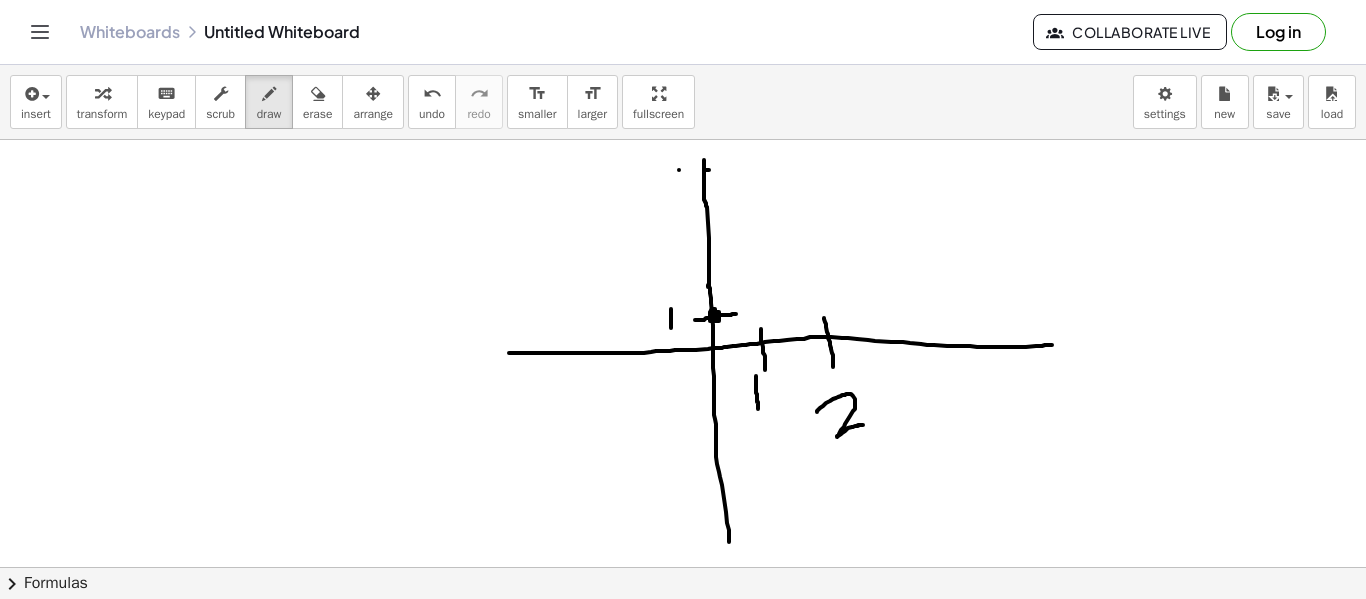 click at bounding box center [683, 632] 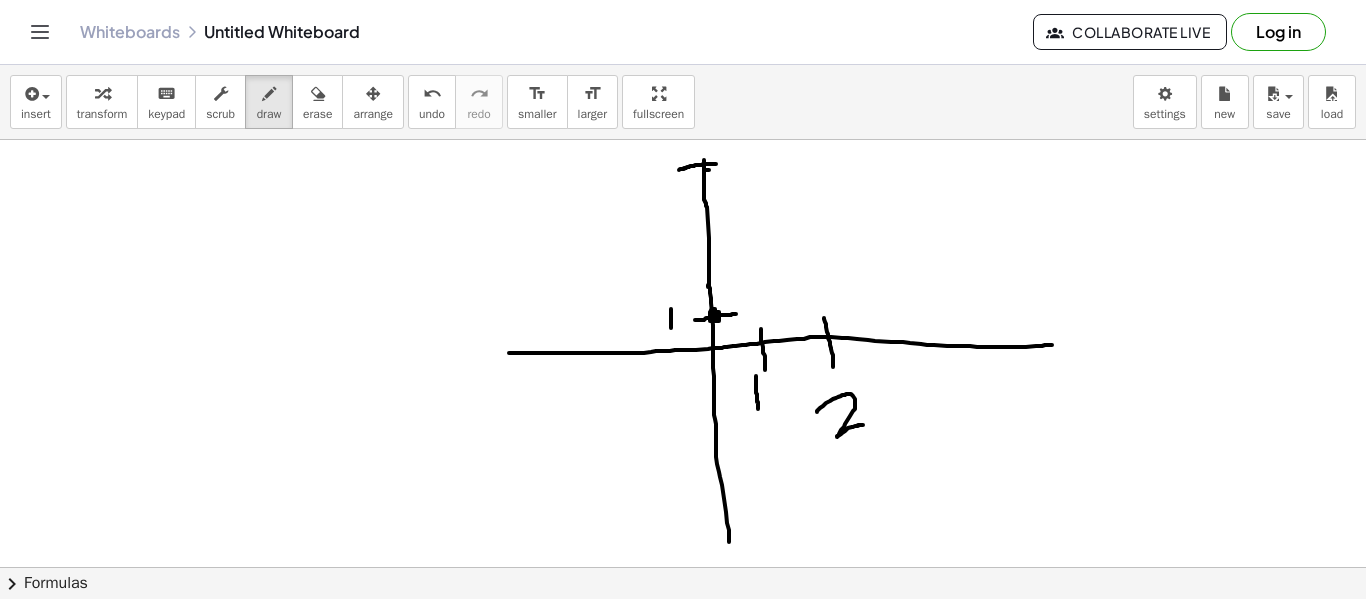 drag, startPoint x: 680, startPoint y: 169, endPoint x: 721, endPoint y: 164, distance: 41.303753 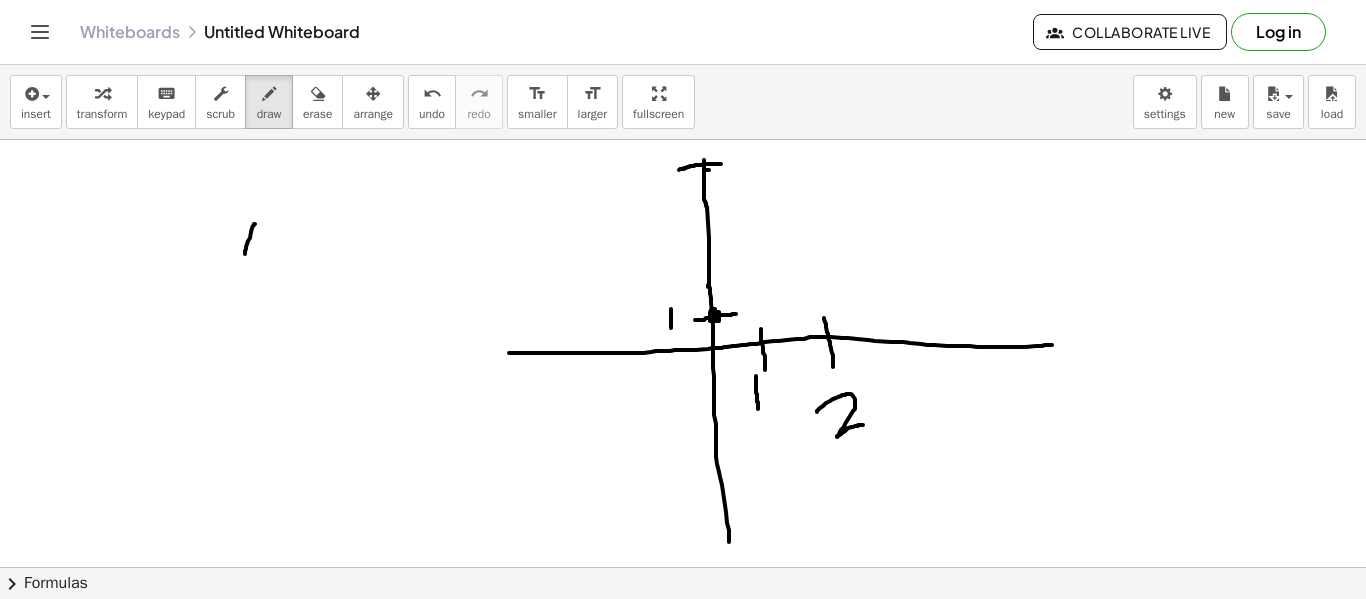 drag, startPoint x: 255, startPoint y: 224, endPoint x: 245, endPoint y: 258, distance: 35.44009 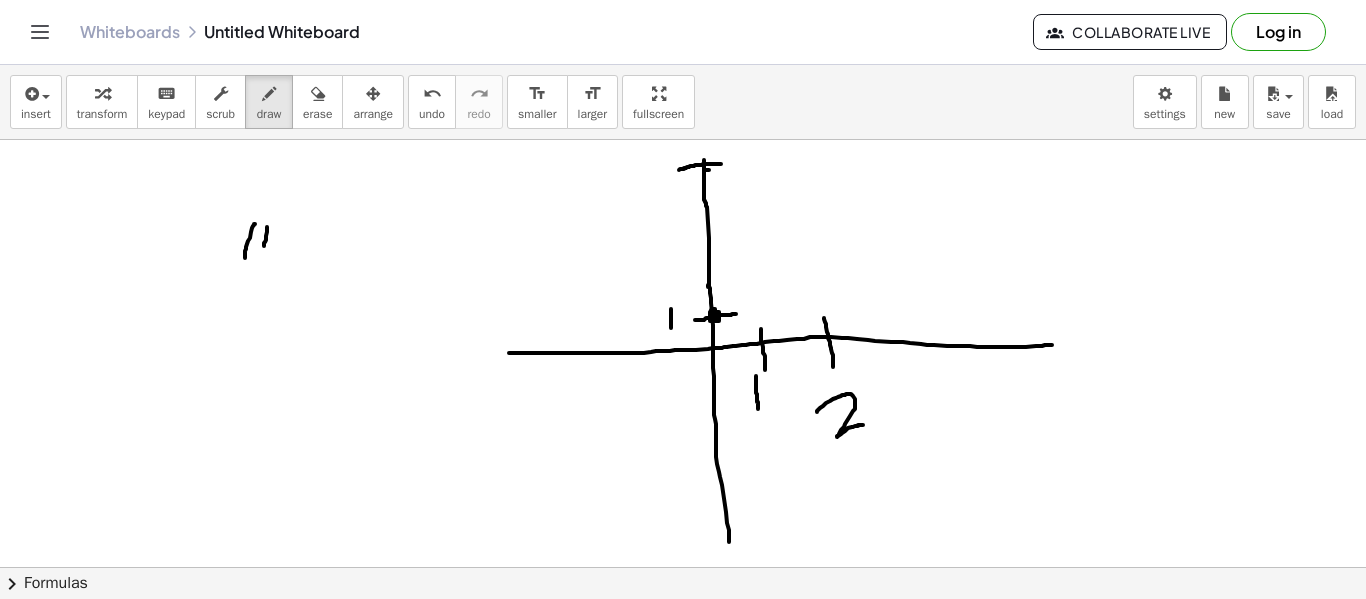 drag, startPoint x: 267, startPoint y: 227, endPoint x: 262, endPoint y: 259, distance: 32.38827 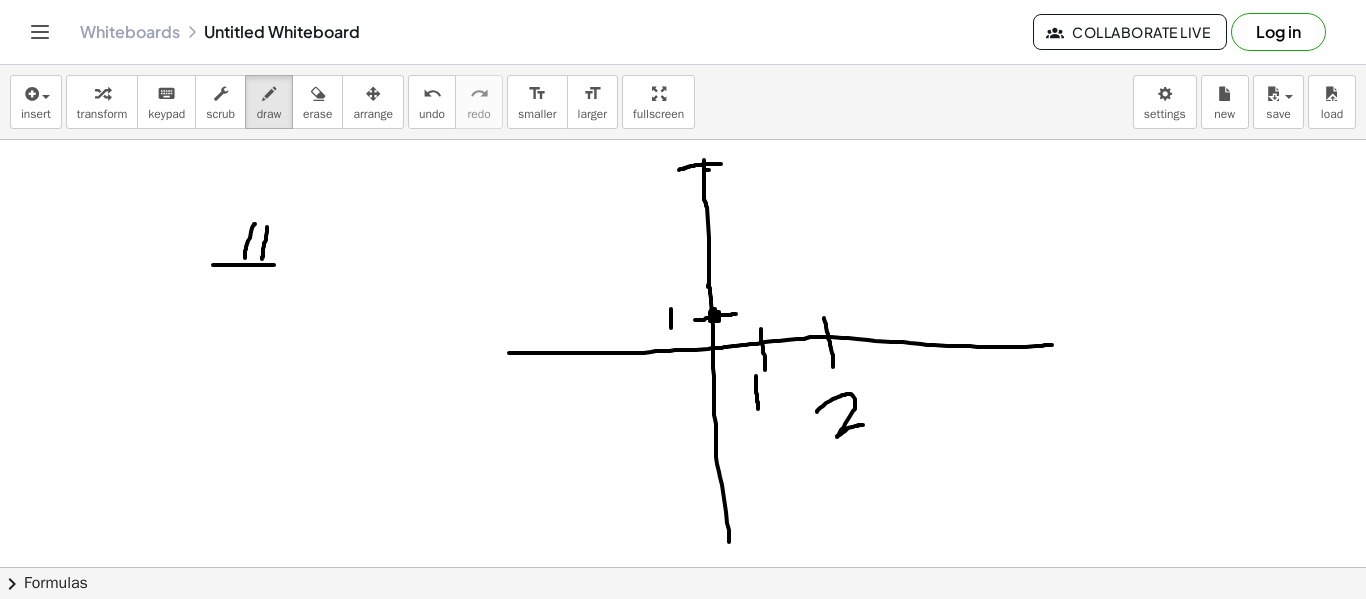 drag, startPoint x: 213, startPoint y: 265, endPoint x: 275, endPoint y: 265, distance: 62 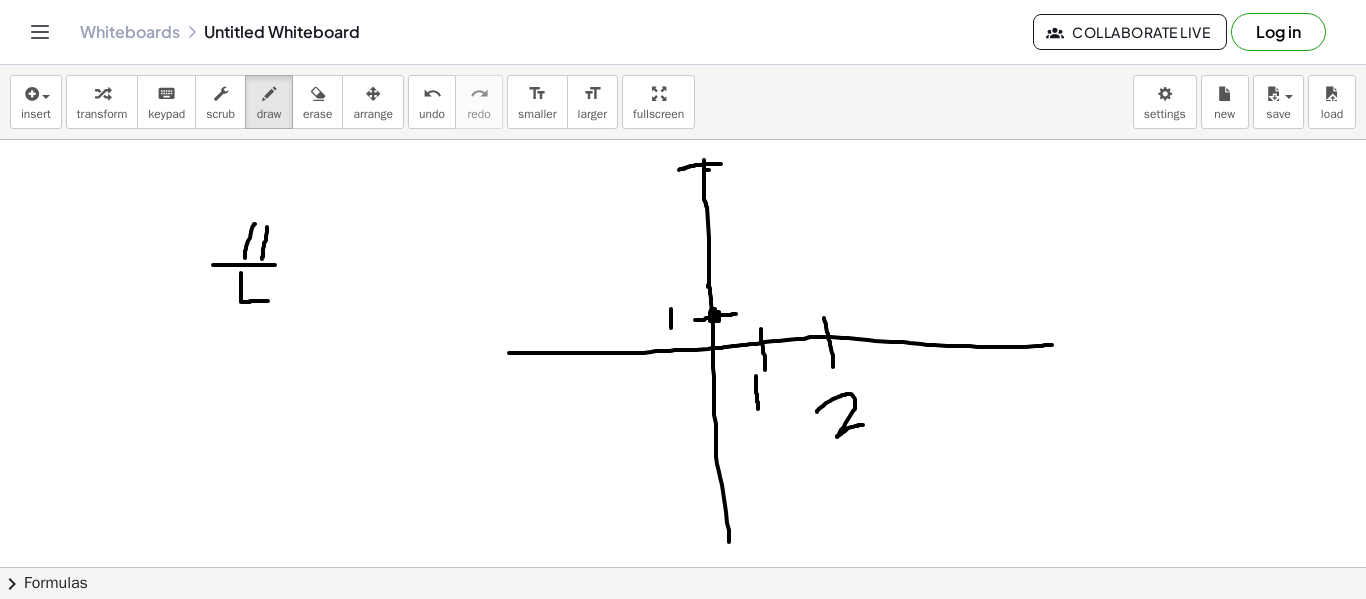 drag, startPoint x: 241, startPoint y: 273, endPoint x: 272, endPoint y: 301, distance: 41.773197 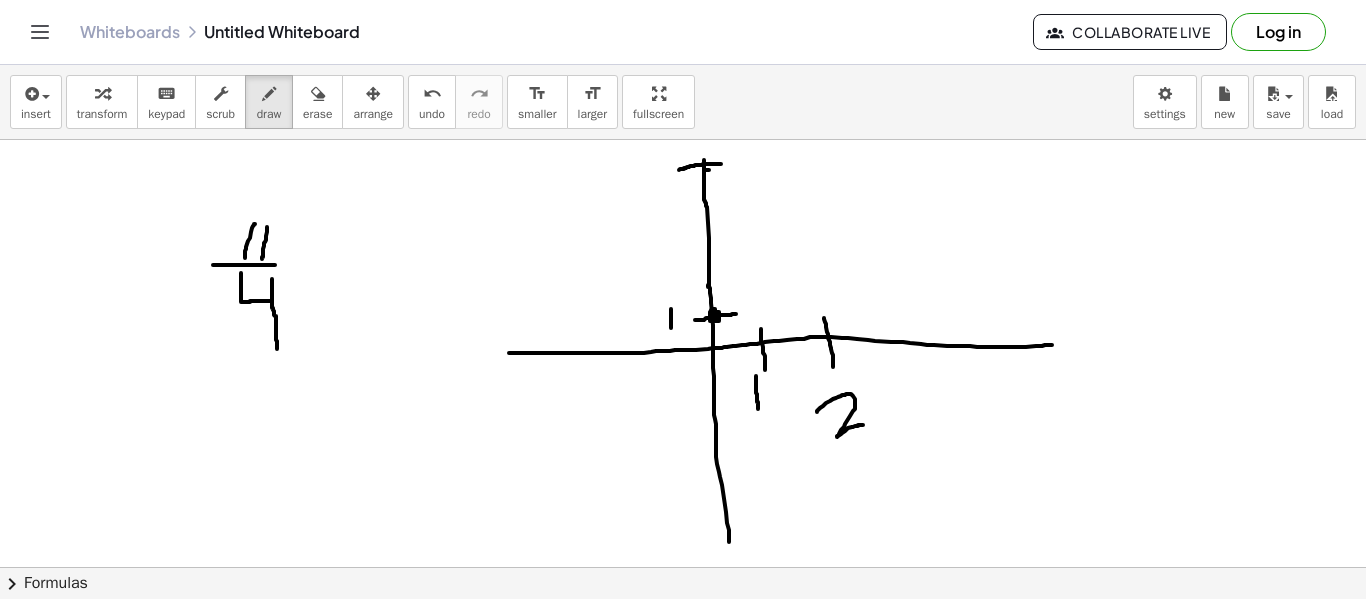 drag, startPoint x: 272, startPoint y: 279, endPoint x: 277, endPoint y: 349, distance: 70.178345 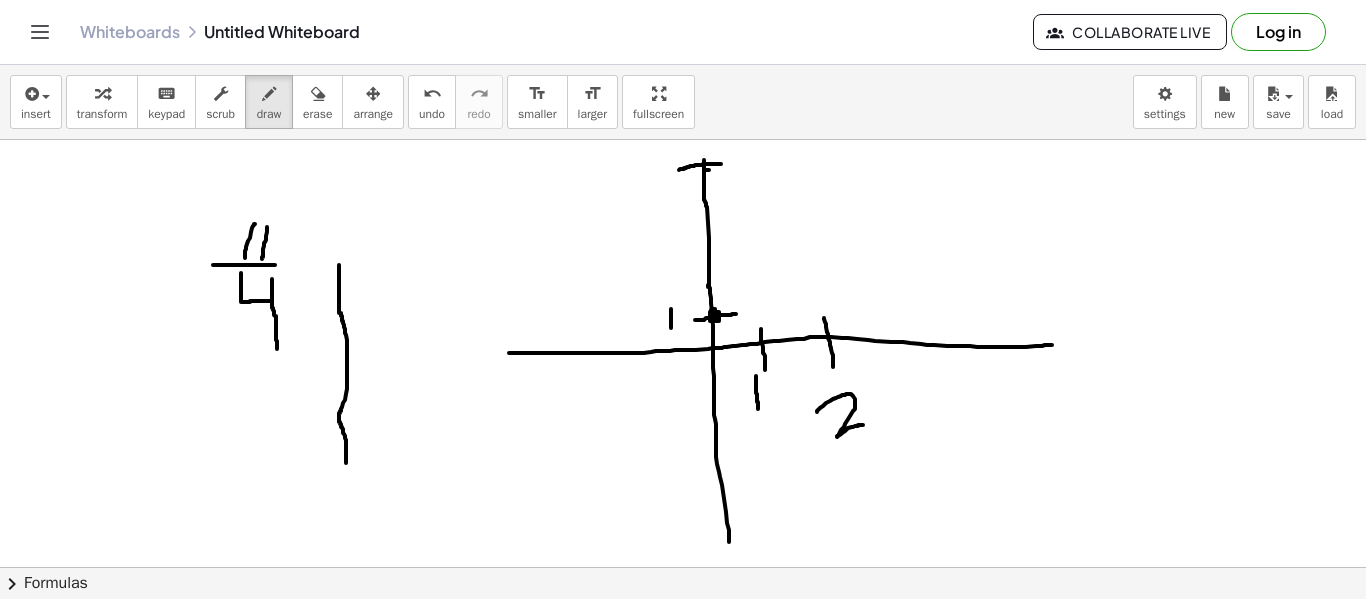 drag, startPoint x: 339, startPoint y: 265, endPoint x: 346, endPoint y: 463, distance: 198.1237 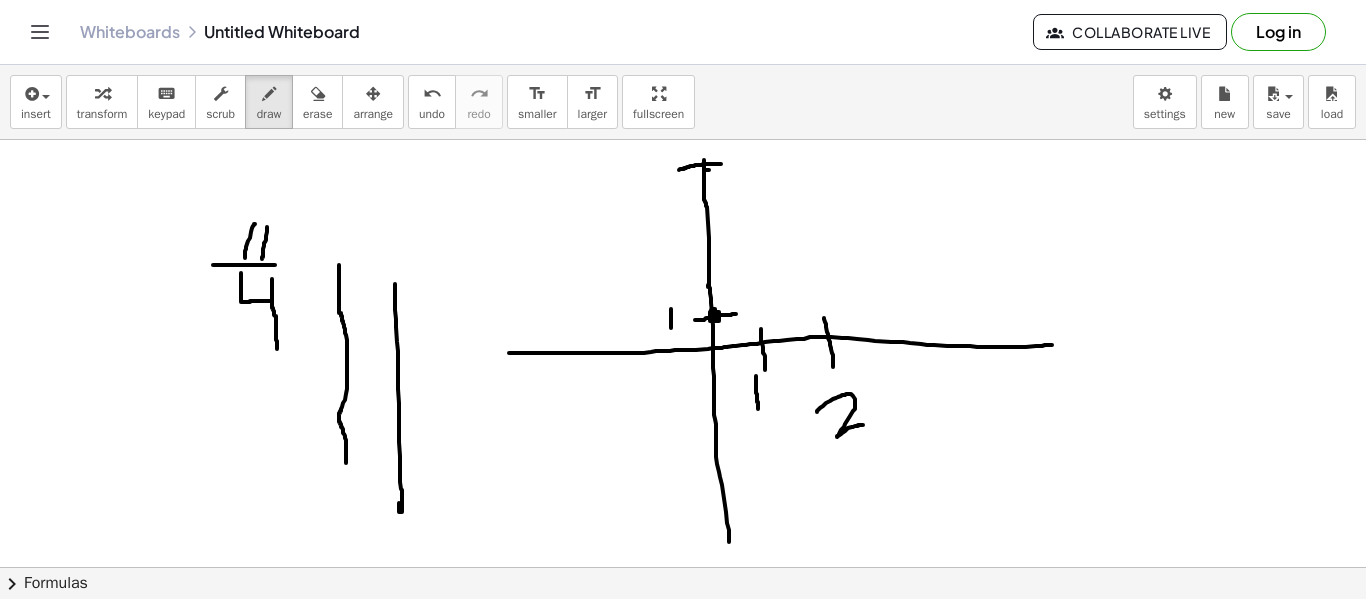 drag, startPoint x: 395, startPoint y: 284, endPoint x: 400, endPoint y: 504, distance: 220.05681 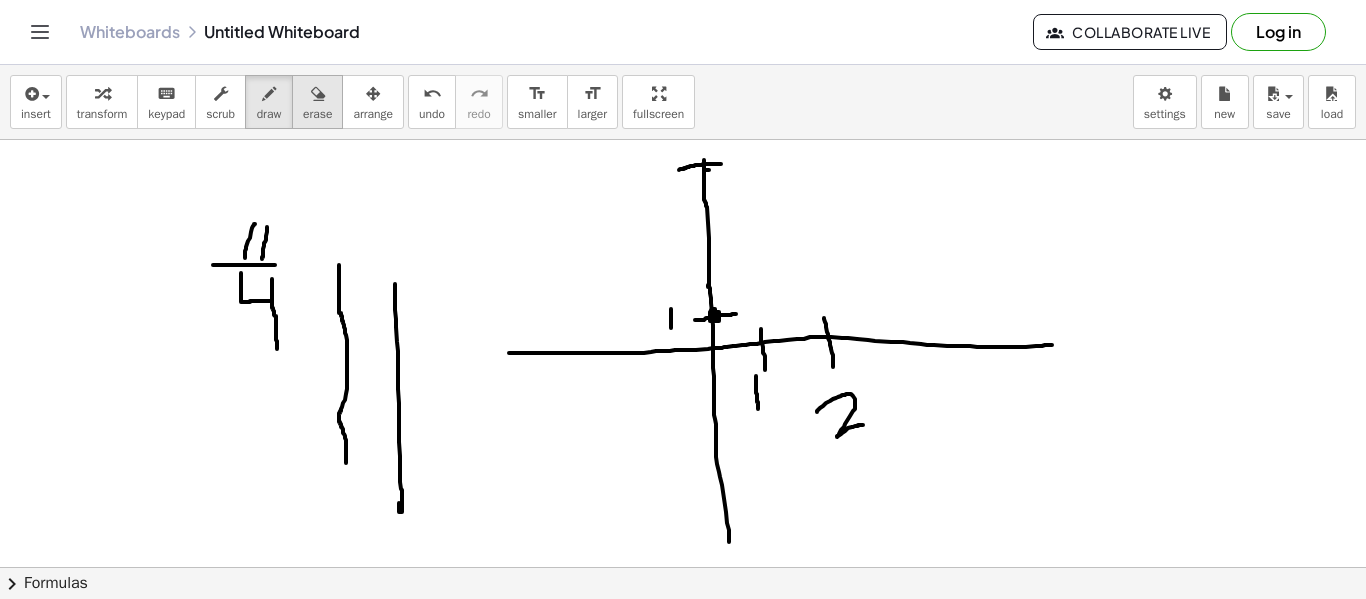 click at bounding box center [317, 93] 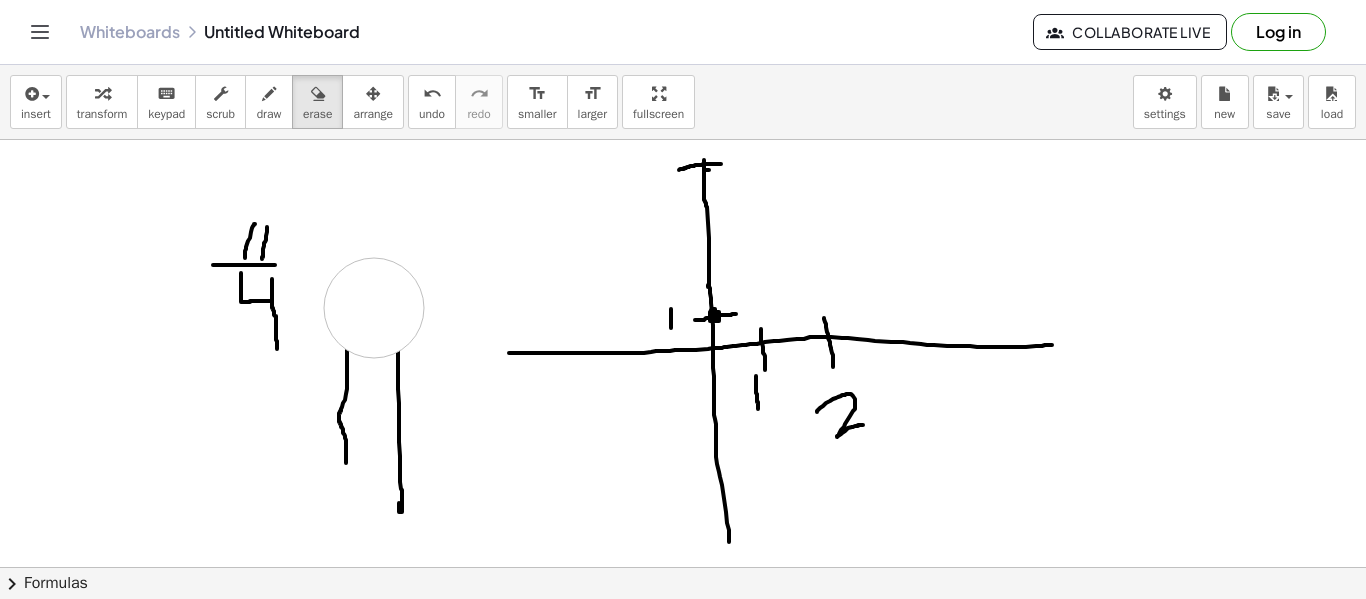 drag, startPoint x: 386, startPoint y: 201, endPoint x: 367, endPoint y: 395, distance: 194.92819 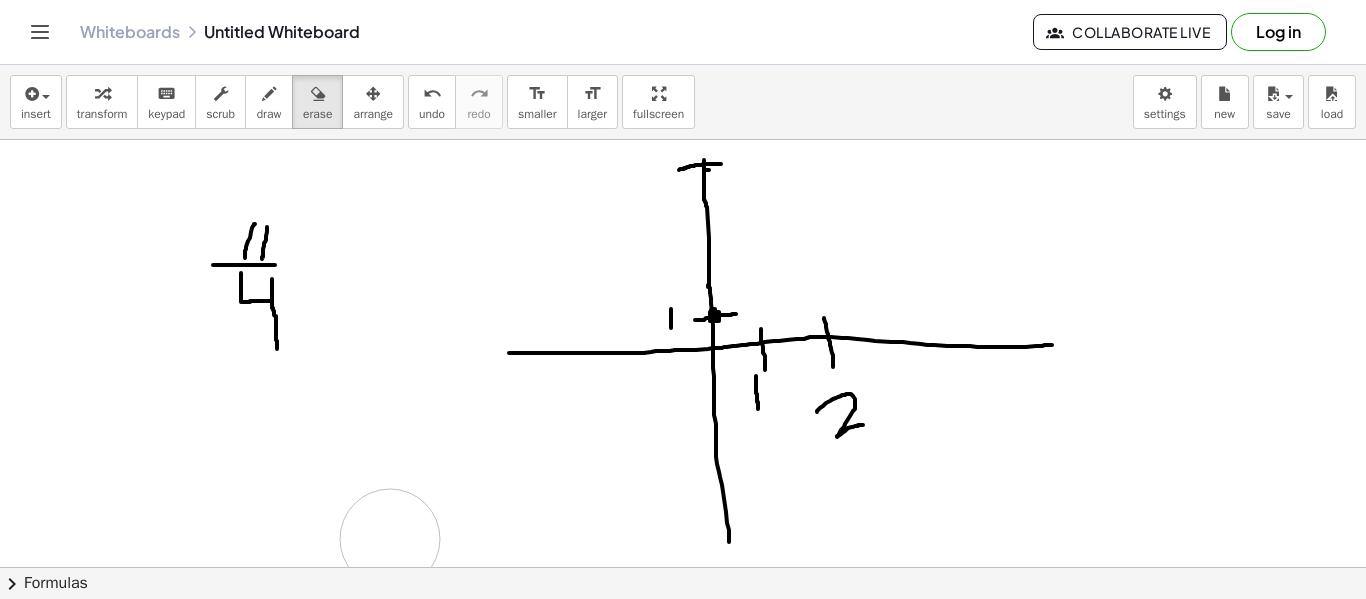 drag, startPoint x: 367, startPoint y: 395, endPoint x: 406, endPoint y: 605, distance: 213.59073 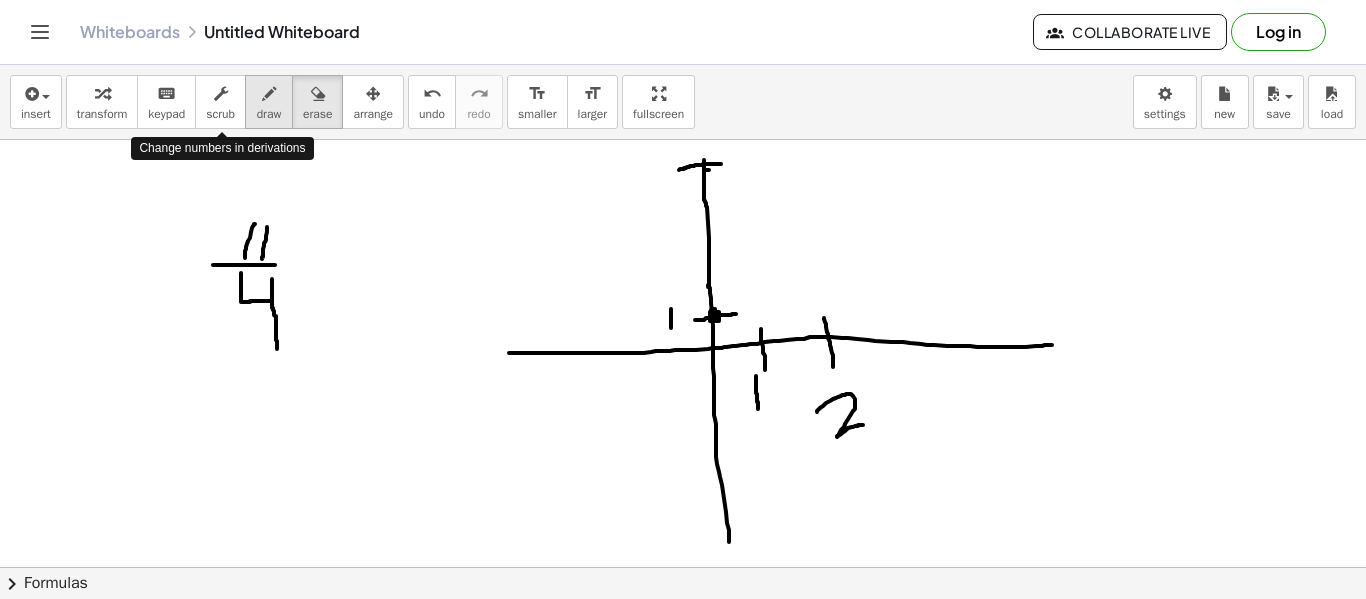 click at bounding box center (269, 94) 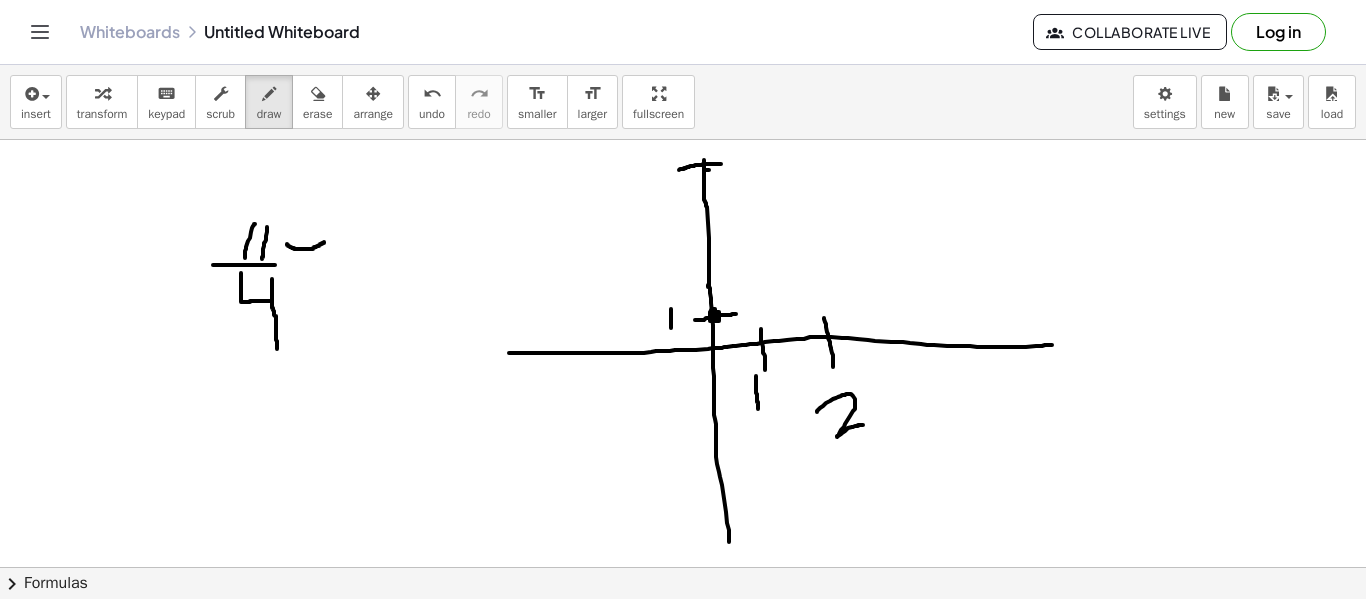 drag, startPoint x: 287, startPoint y: 244, endPoint x: 324, endPoint y: 242, distance: 37.054016 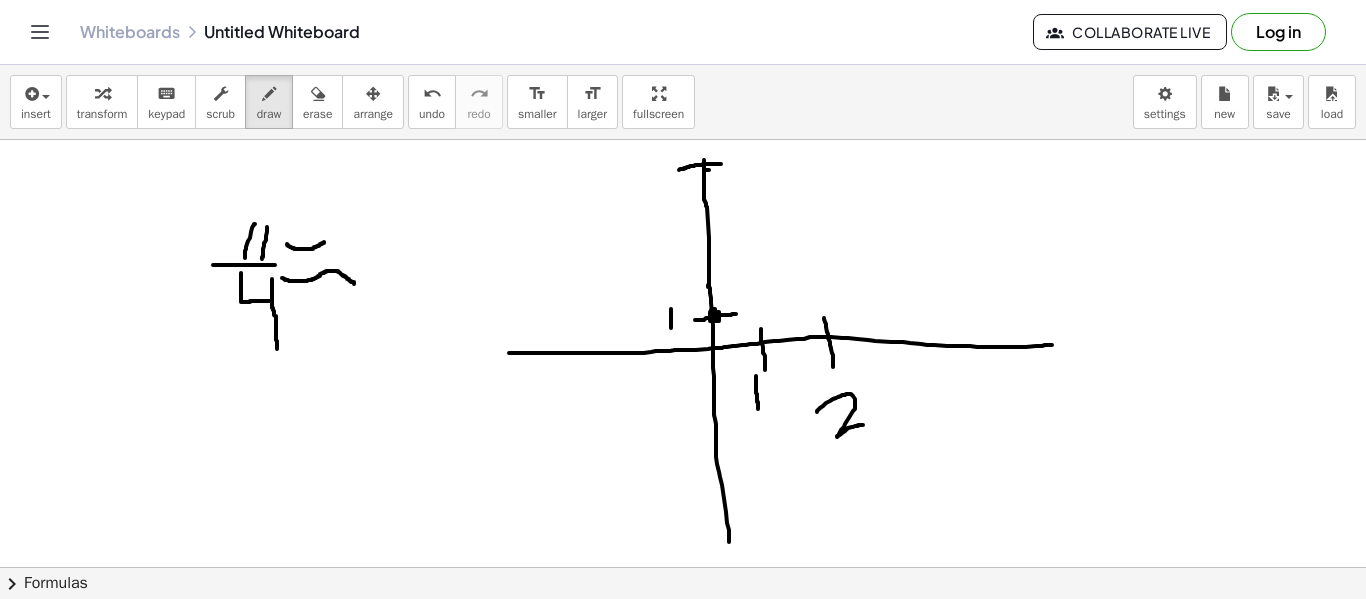 drag, startPoint x: 282, startPoint y: 278, endPoint x: 358, endPoint y: 284, distance: 76.23647 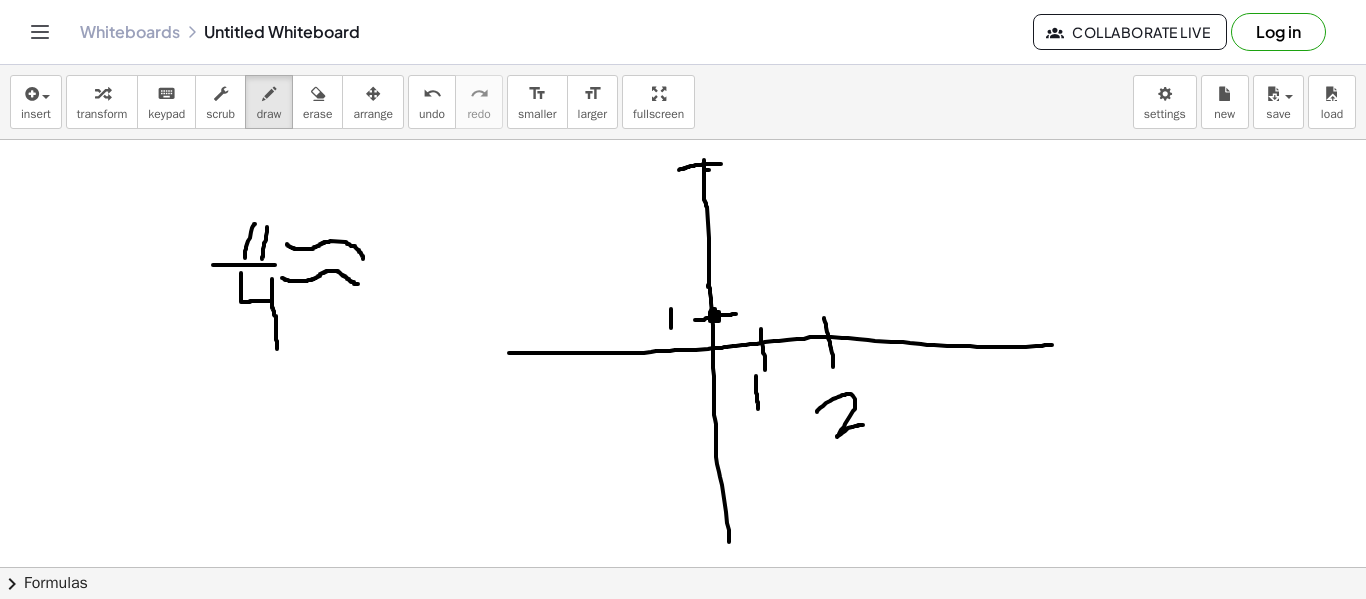 drag, startPoint x: 323, startPoint y: 243, endPoint x: 363, endPoint y: 259, distance: 43.081318 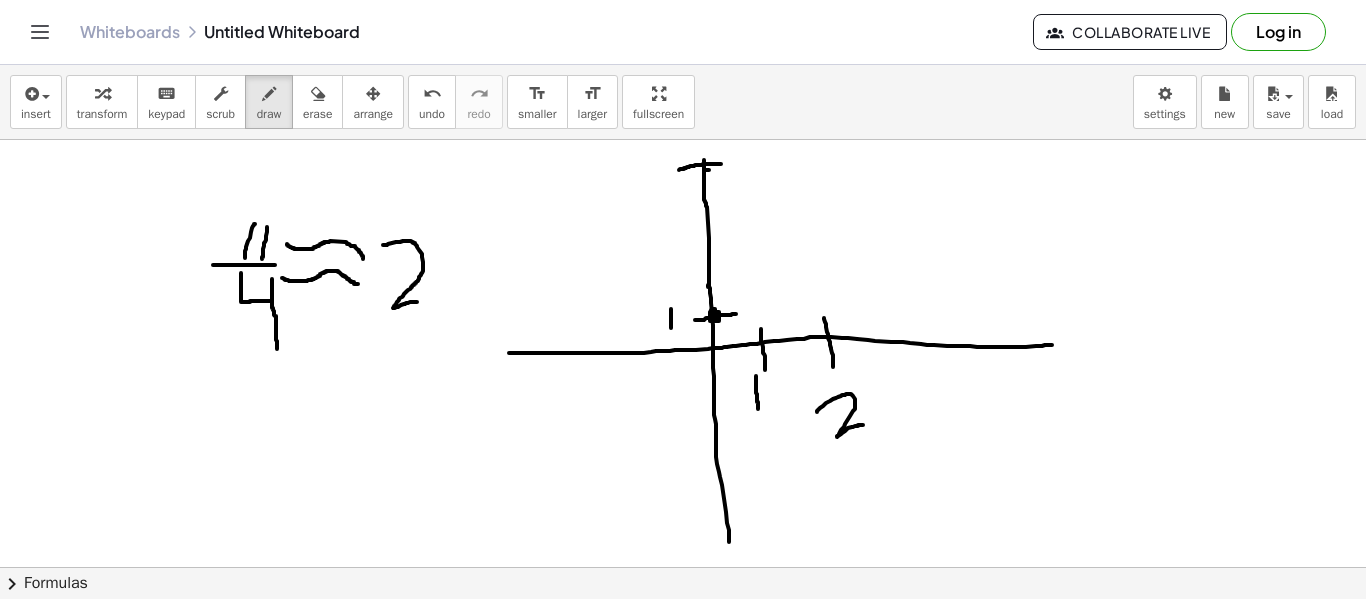 drag, startPoint x: 383, startPoint y: 245, endPoint x: 427, endPoint y: 302, distance: 72.00694 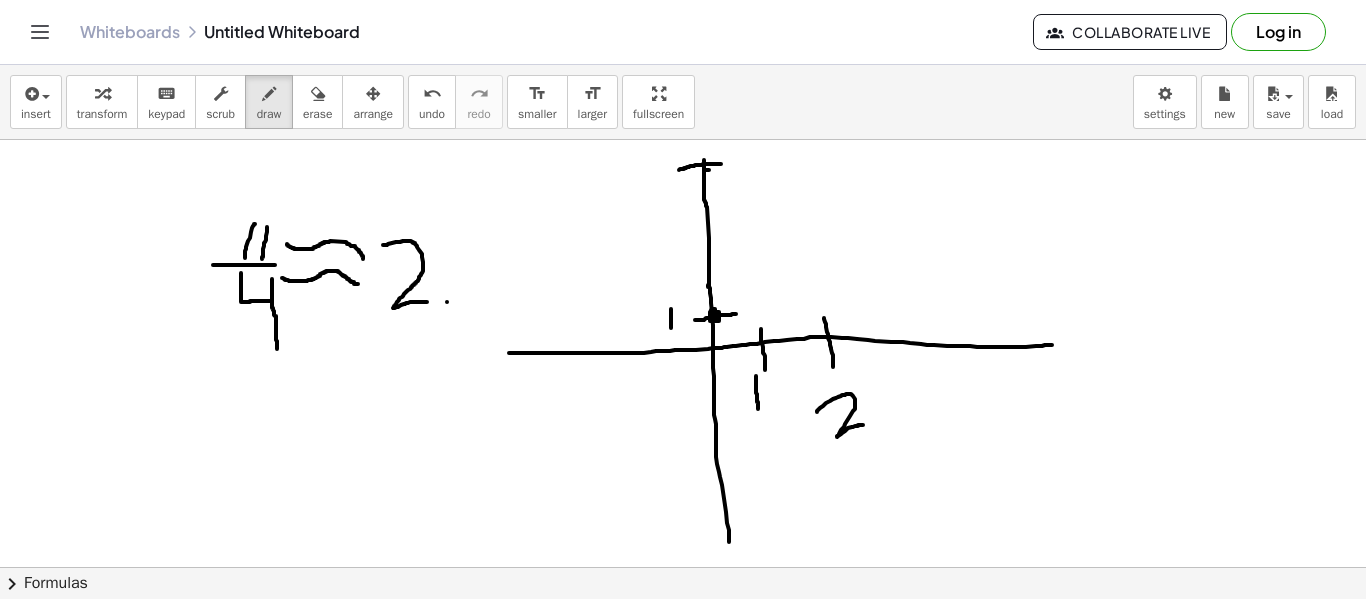 click at bounding box center [683, 632] 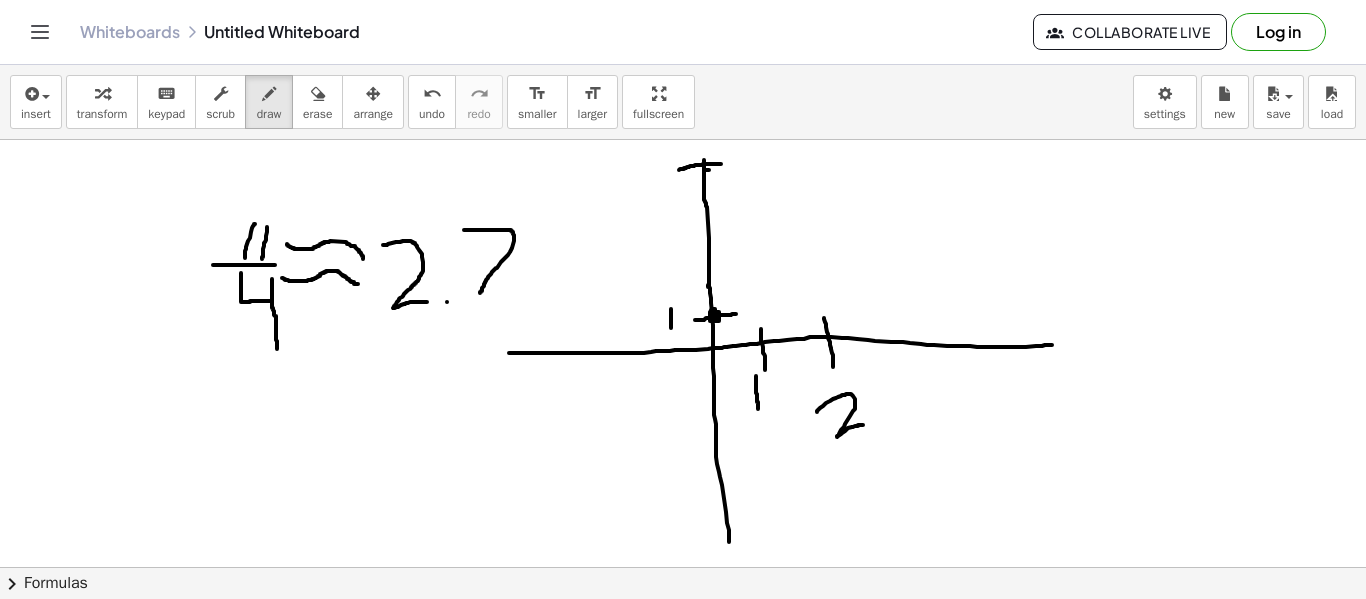 drag, startPoint x: 464, startPoint y: 230, endPoint x: 480, endPoint y: 293, distance: 65 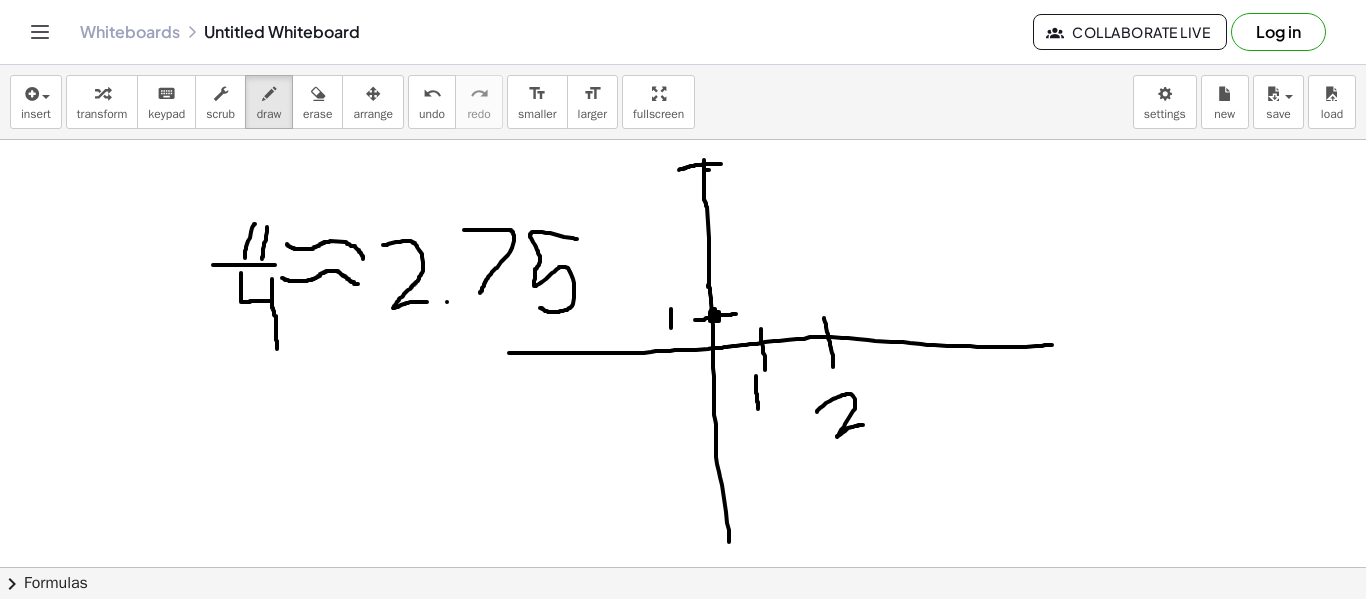 drag, startPoint x: 577, startPoint y: 239, endPoint x: 539, endPoint y: 308, distance: 78.77182 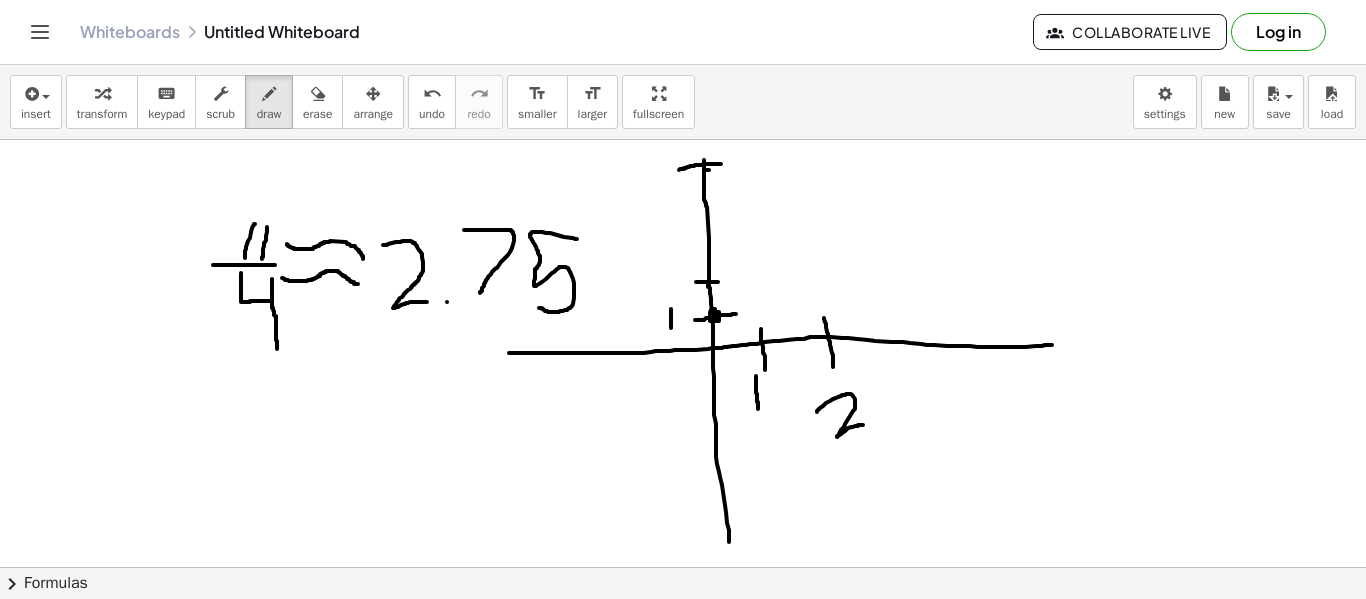drag, startPoint x: 696, startPoint y: 282, endPoint x: 724, endPoint y: 282, distance: 28 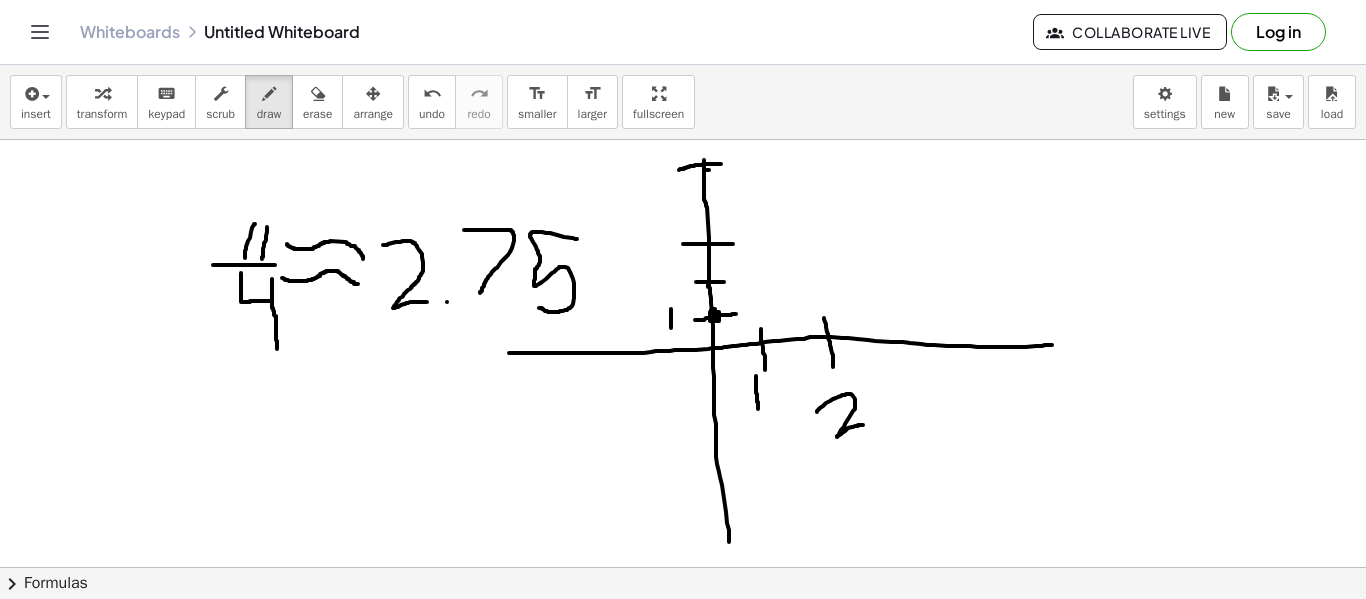 drag, startPoint x: 683, startPoint y: 244, endPoint x: 737, endPoint y: 244, distance: 54 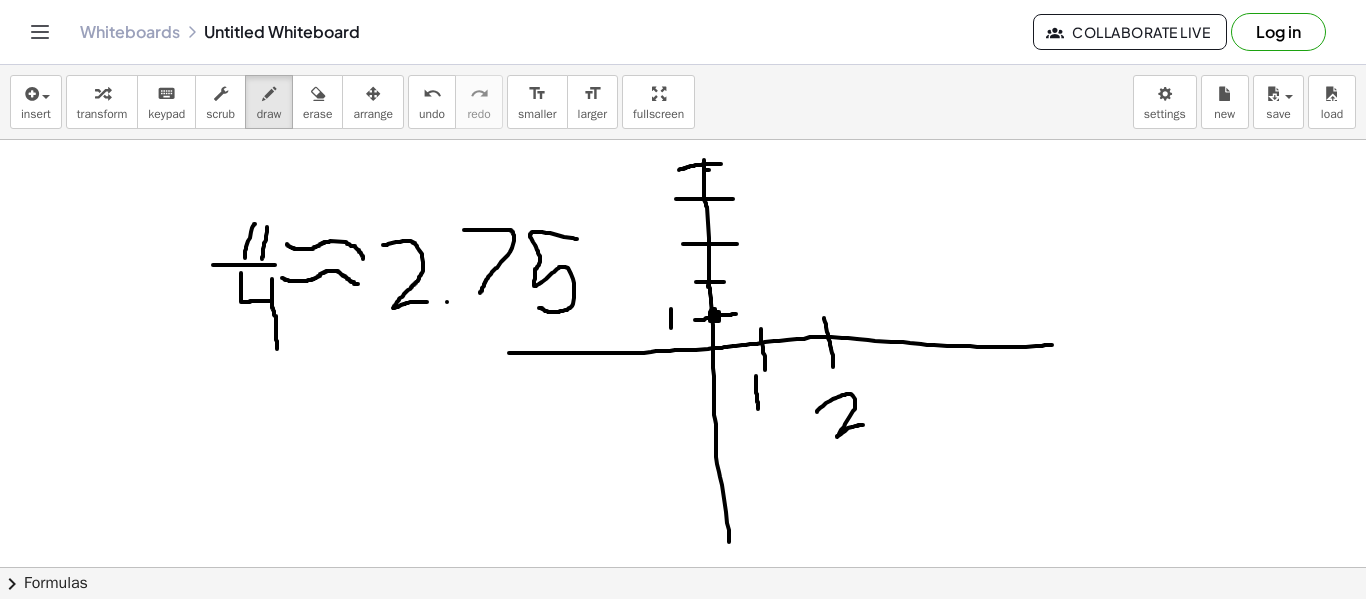 drag, startPoint x: 676, startPoint y: 199, endPoint x: 738, endPoint y: 199, distance: 62 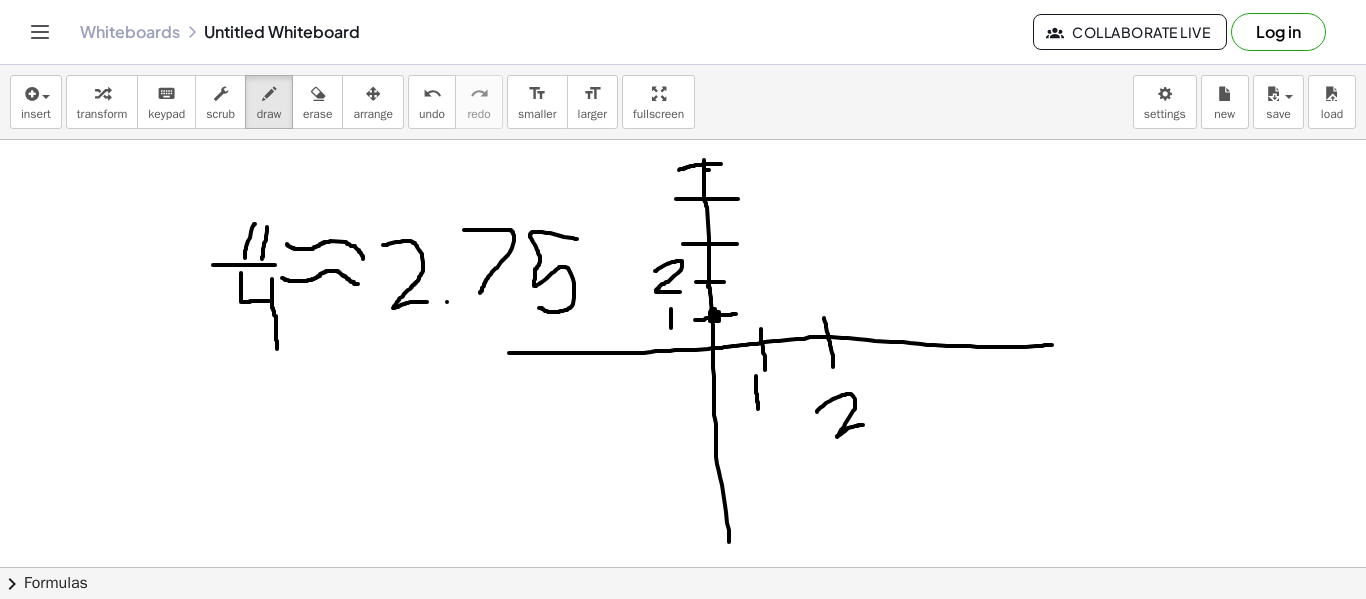 drag, startPoint x: 655, startPoint y: 271, endPoint x: 681, endPoint y: 292, distance: 33.42155 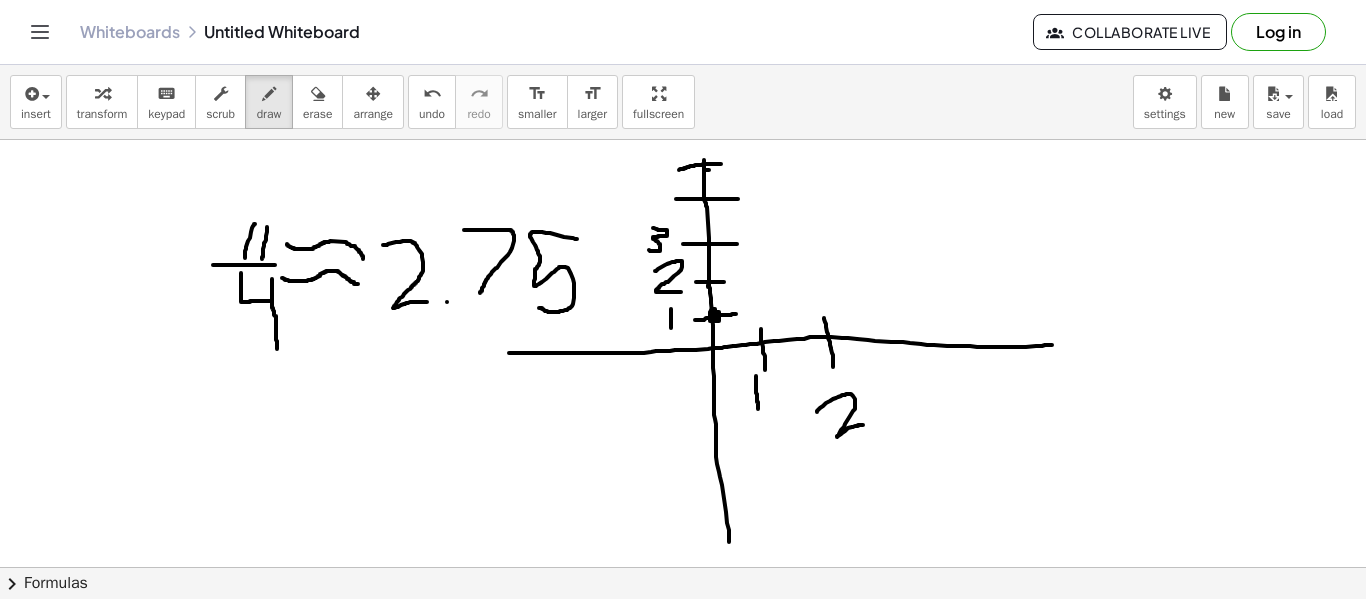 drag, startPoint x: 653, startPoint y: 228, endPoint x: 644, endPoint y: 250, distance: 23.769728 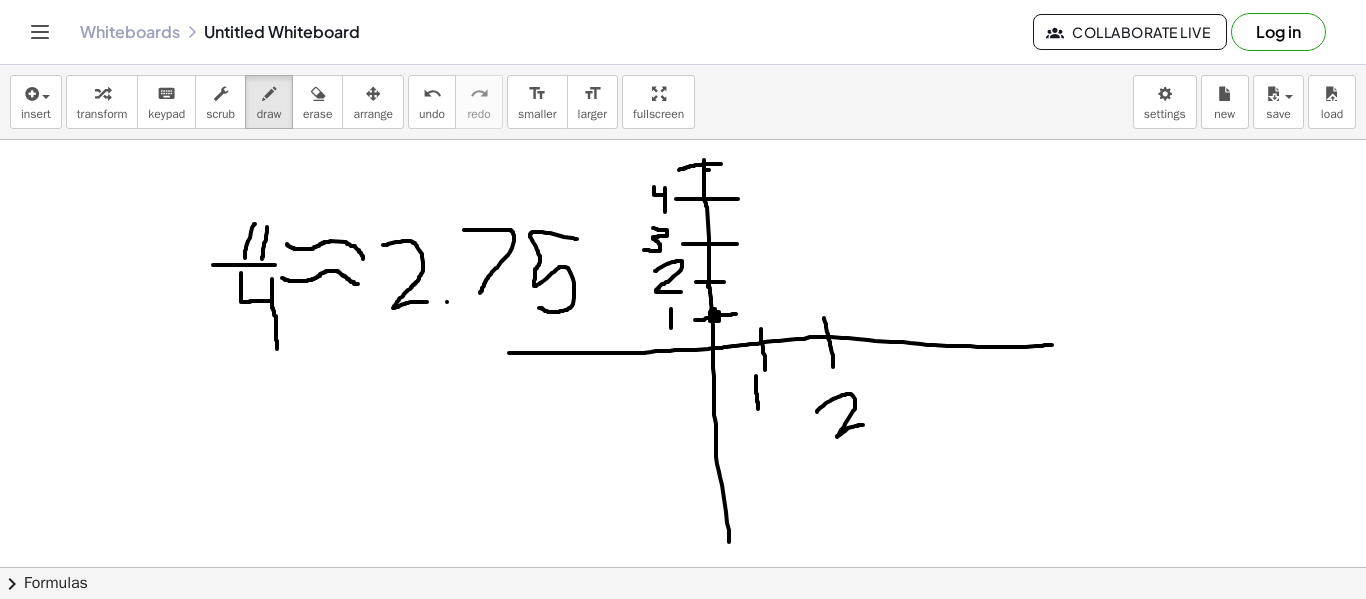 drag, startPoint x: 654, startPoint y: 187, endPoint x: 665, endPoint y: 213, distance: 28.231188 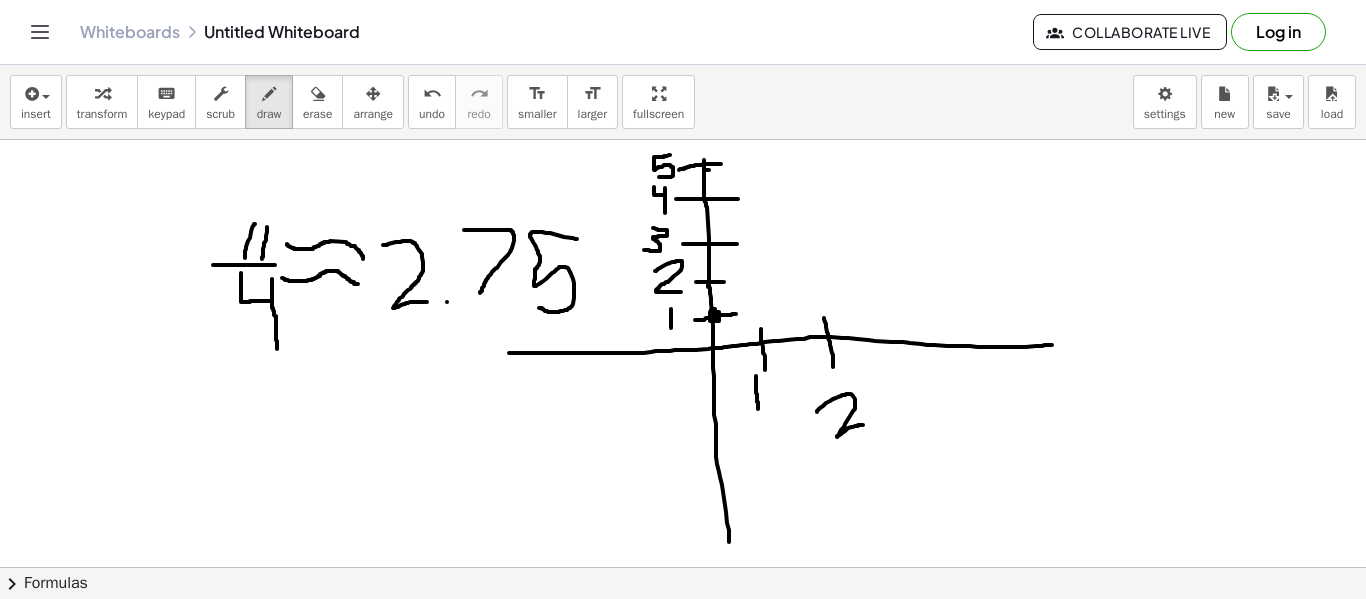 drag, startPoint x: 670, startPoint y: 155, endPoint x: 659, endPoint y: 177, distance: 24.596748 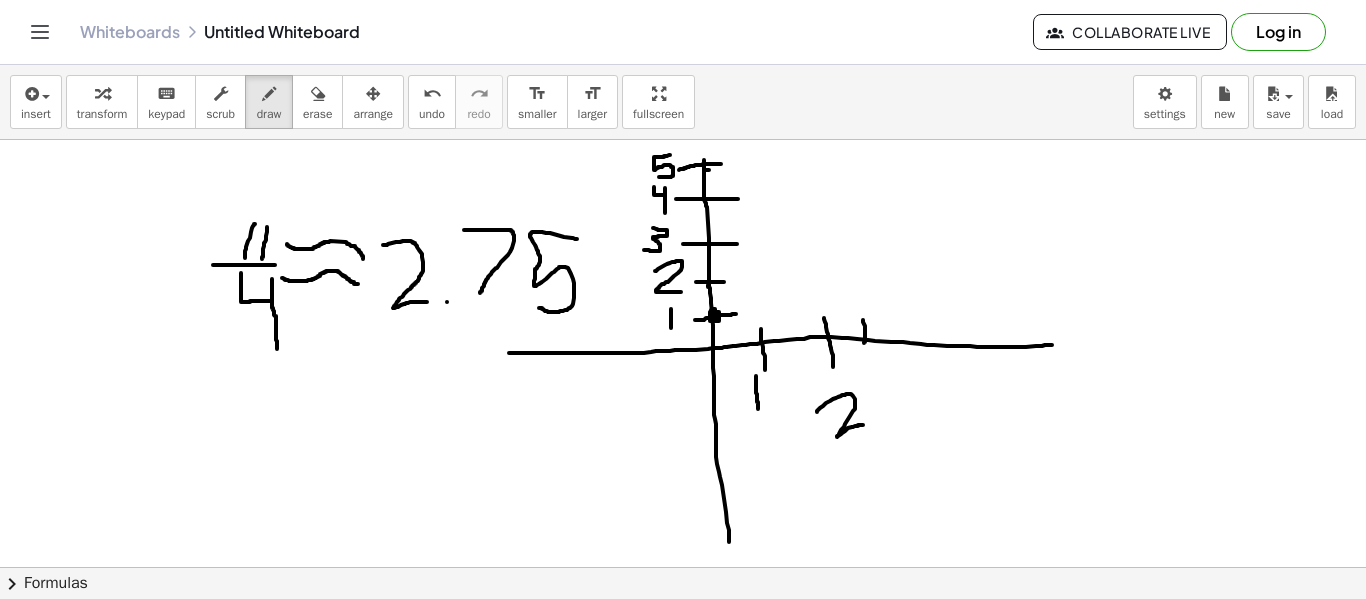 drag, startPoint x: 863, startPoint y: 320, endPoint x: 863, endPoint y: 348, distance: 28 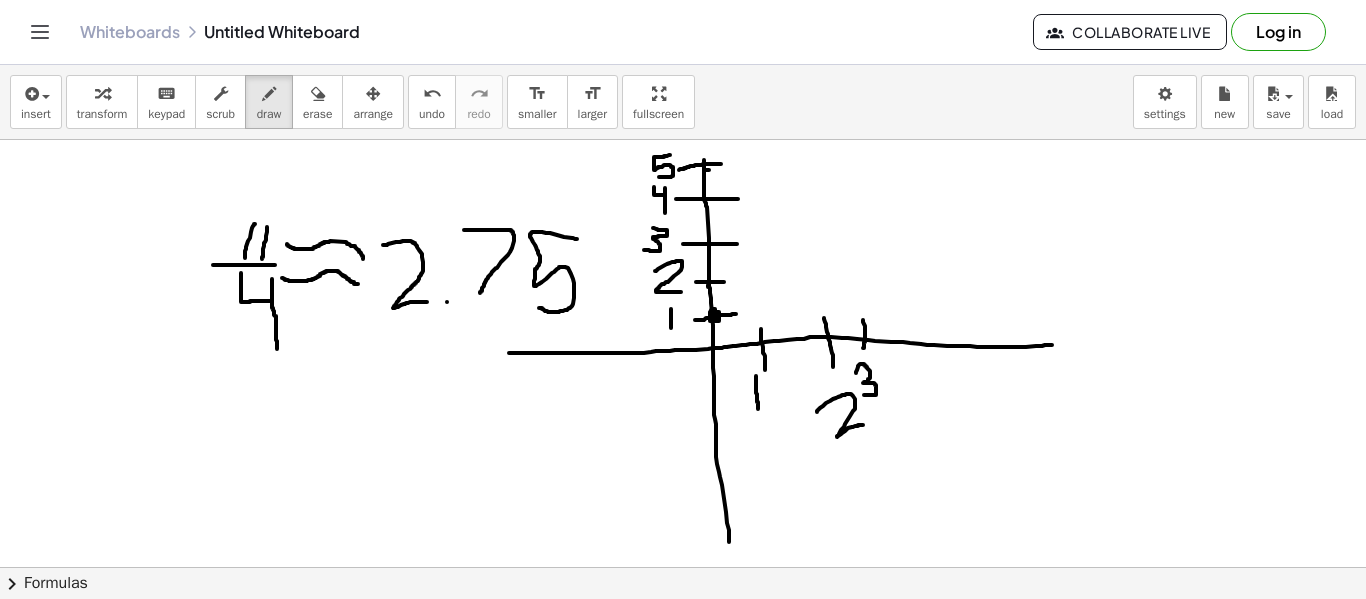drag, startPoint x: 856, startPoint y: 373, endPoint x: 864, endPoint y: 395, distance: 23.409399 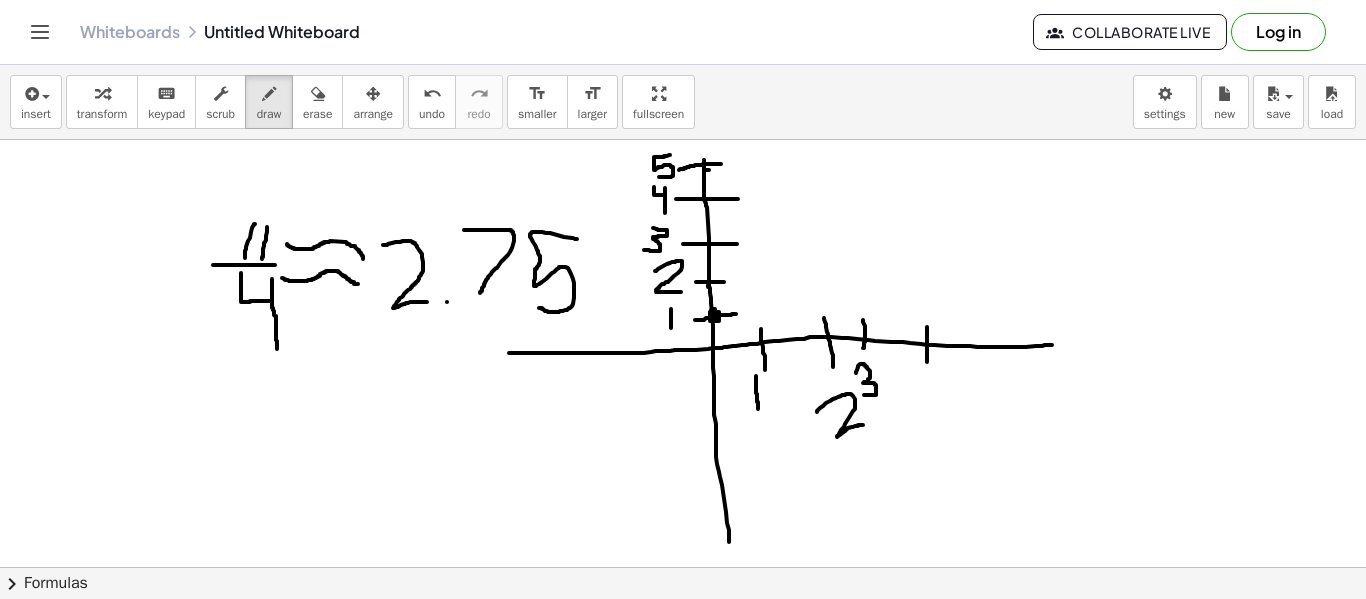 drag, startPoint x: 927, startPoint y: 327, endPoint x: 927, endPoint y: 362, distance: 35 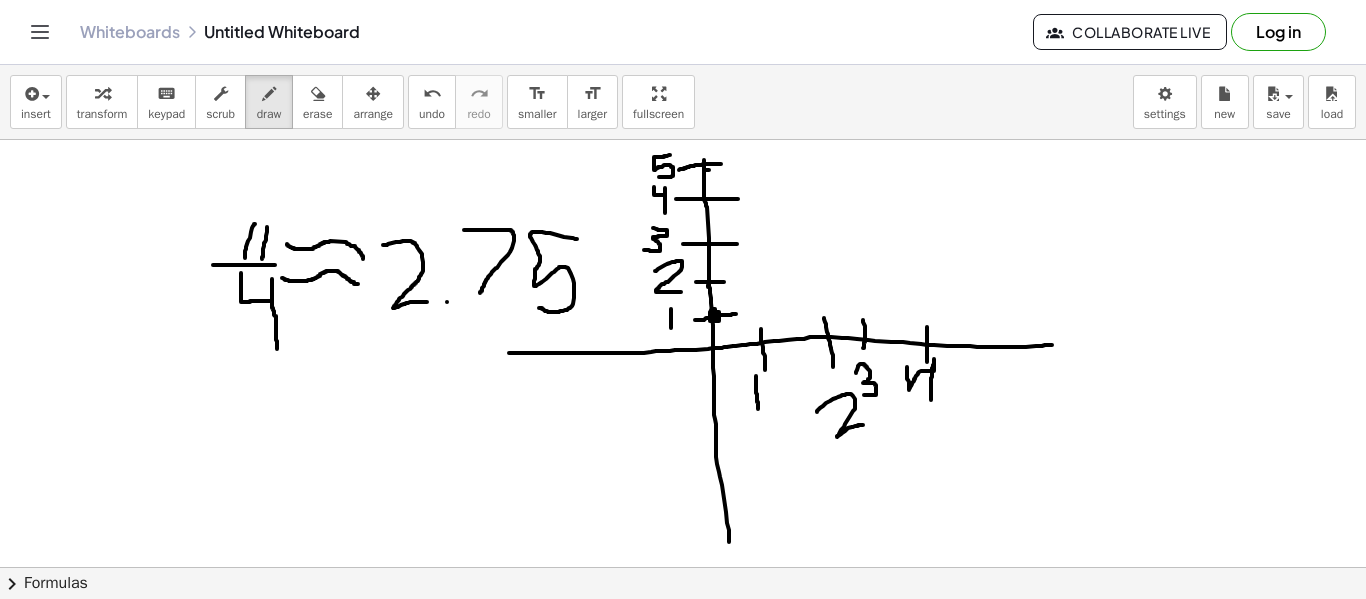 drag, startPoint x: 907, startPoint y: 367, endPoint x: 931, endPoint y: 402, distance: 42.43819 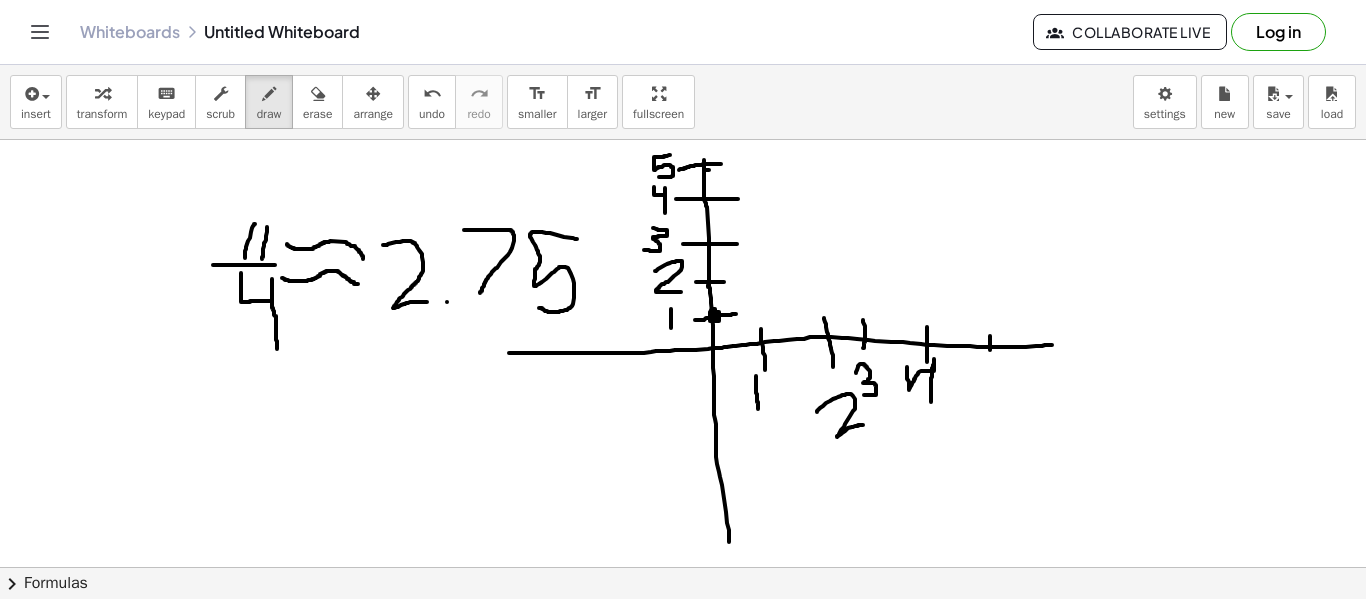 drag, startPoint x: 990, startPoint y: 336, endPoint x: 990, endPoint y: 357, distance: 21 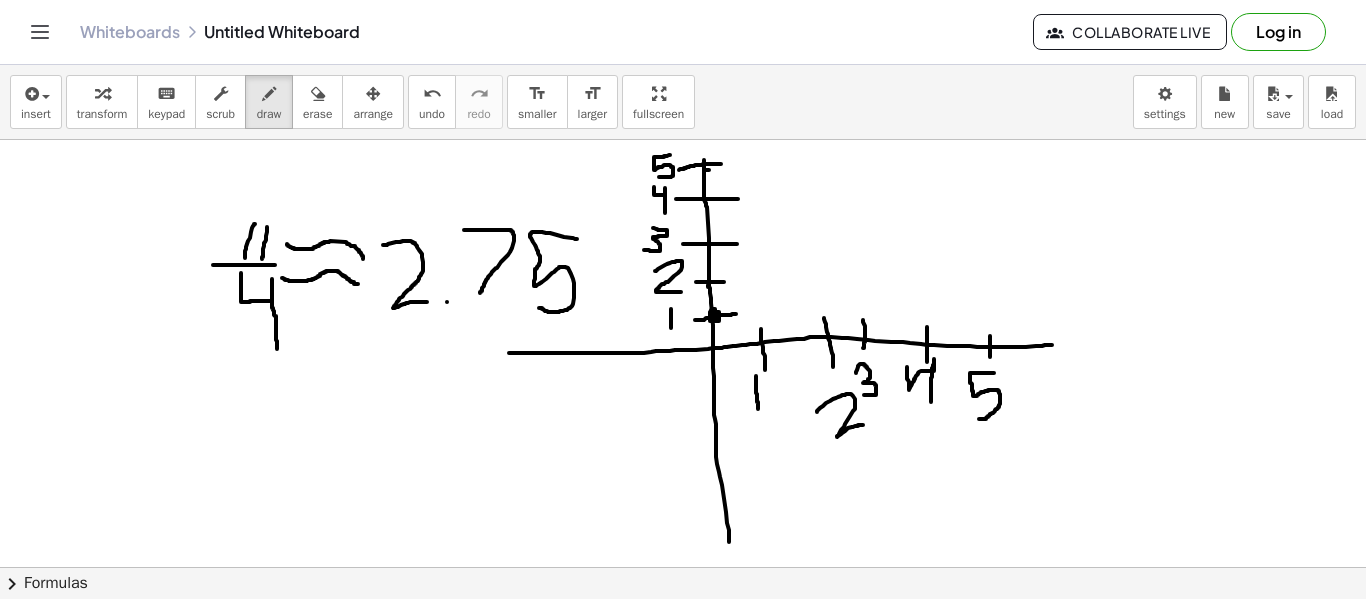 drag, startPoint x: 994, startPoint y: 373, endPoint x: 979, endPoint y: 419, distance: 48.38388 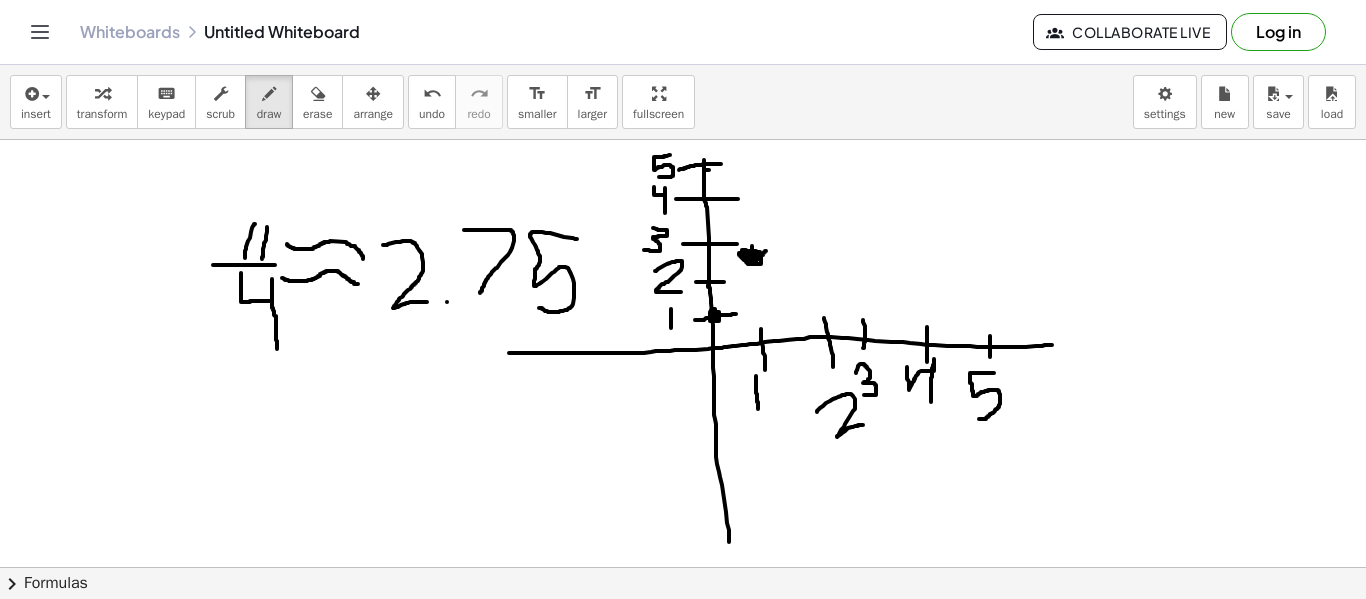 drag, startPoint x: 747, startPoint y: 251, endPoint x: 766, endPoint y: 251, distance: 19 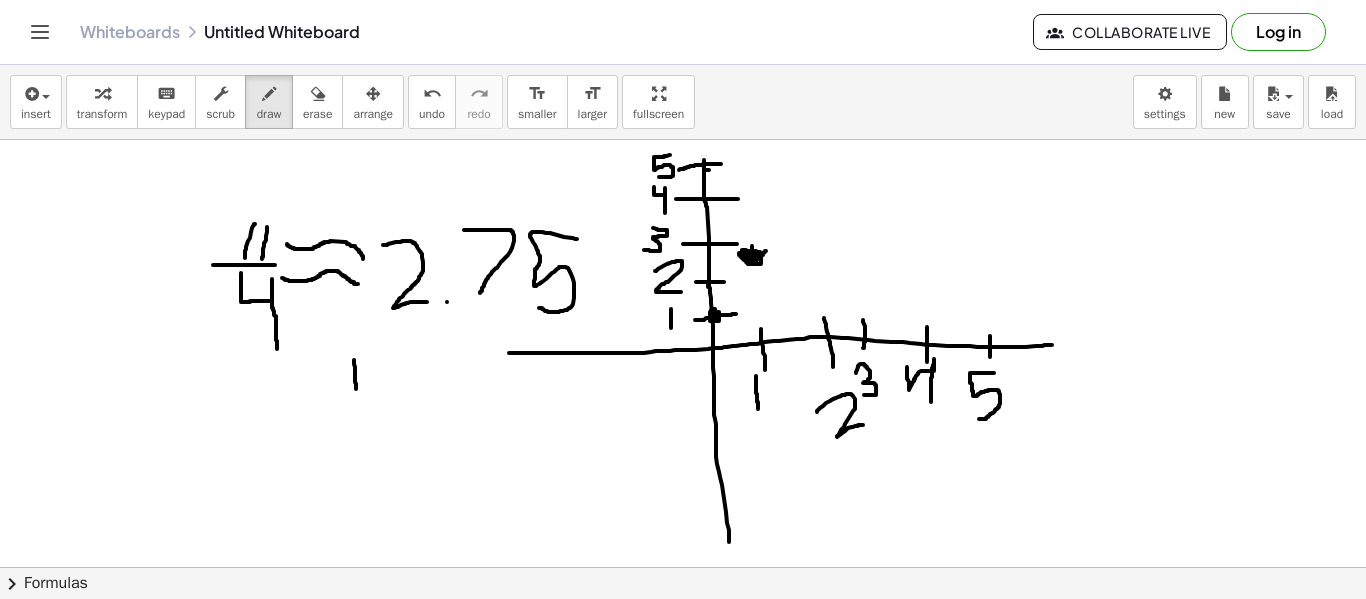 drag, startPoint x: 354, startPoint y: 360, endPoint x: 358, endPoint y: 401, distance: 41.19466 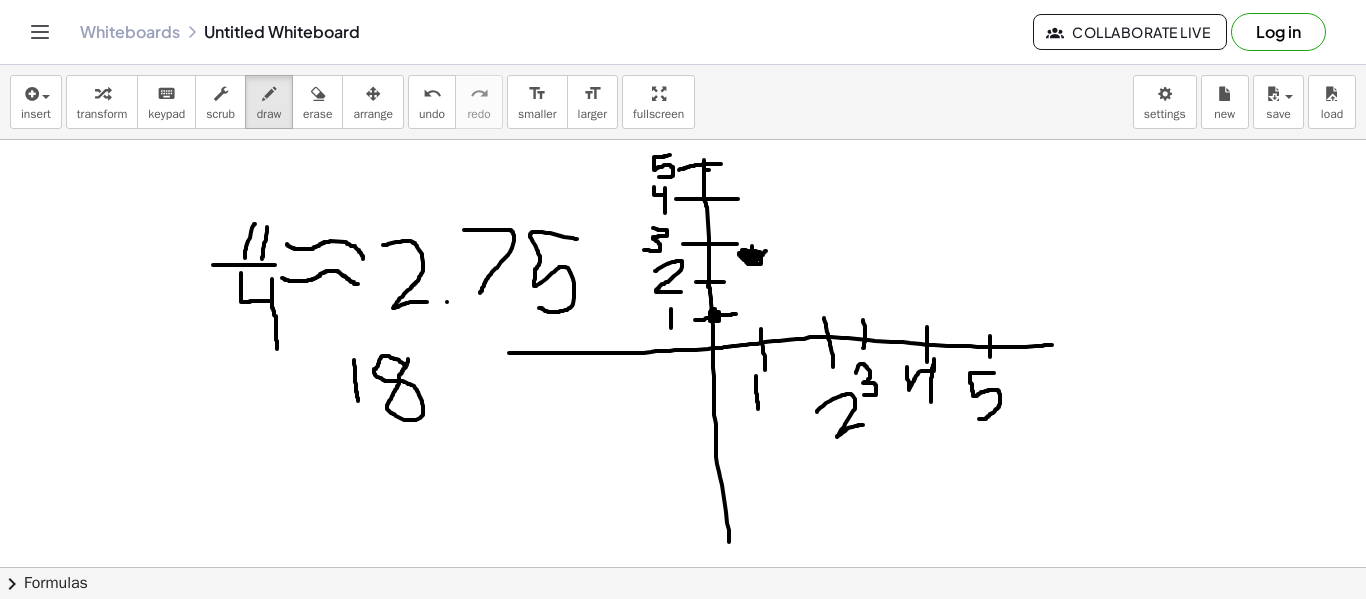 click at bounding box center [683, 632] 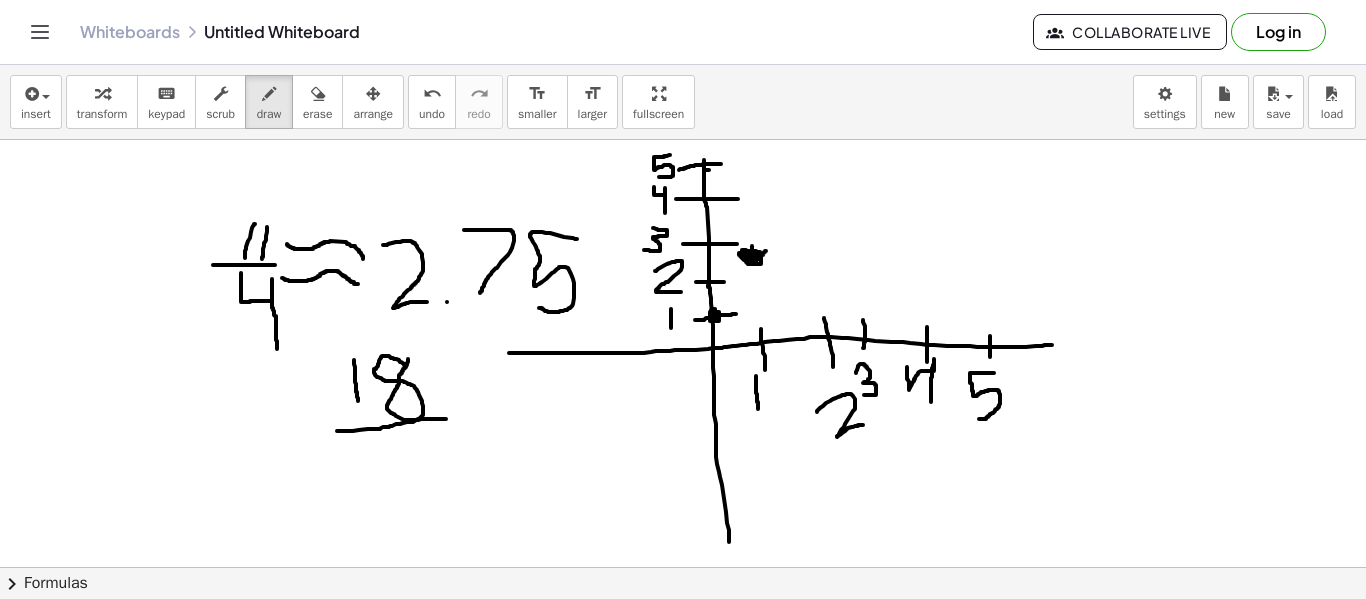 drag, startPoint x: 337, startPoint y: 431, endPoint x: 452, endPoint y: 419, distance: 115.62439 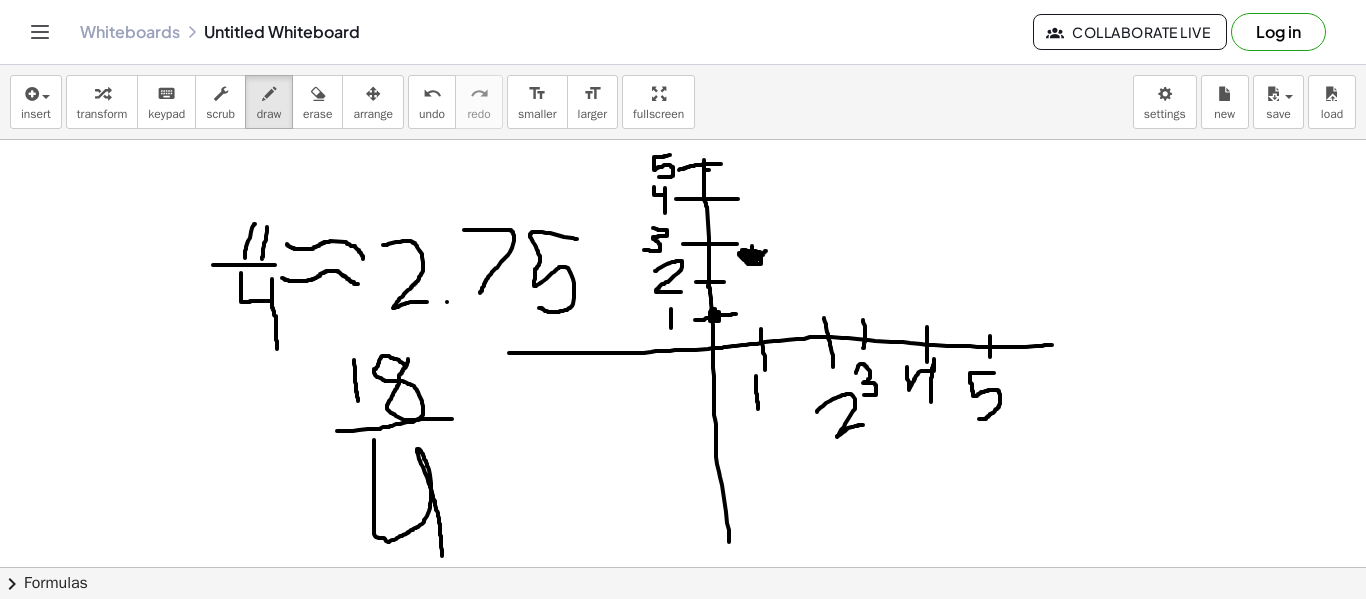 drag, startPoint x: 374, startPoint y: 440, endPoint x: 443, endPoint y: 600, distance: 174.24408 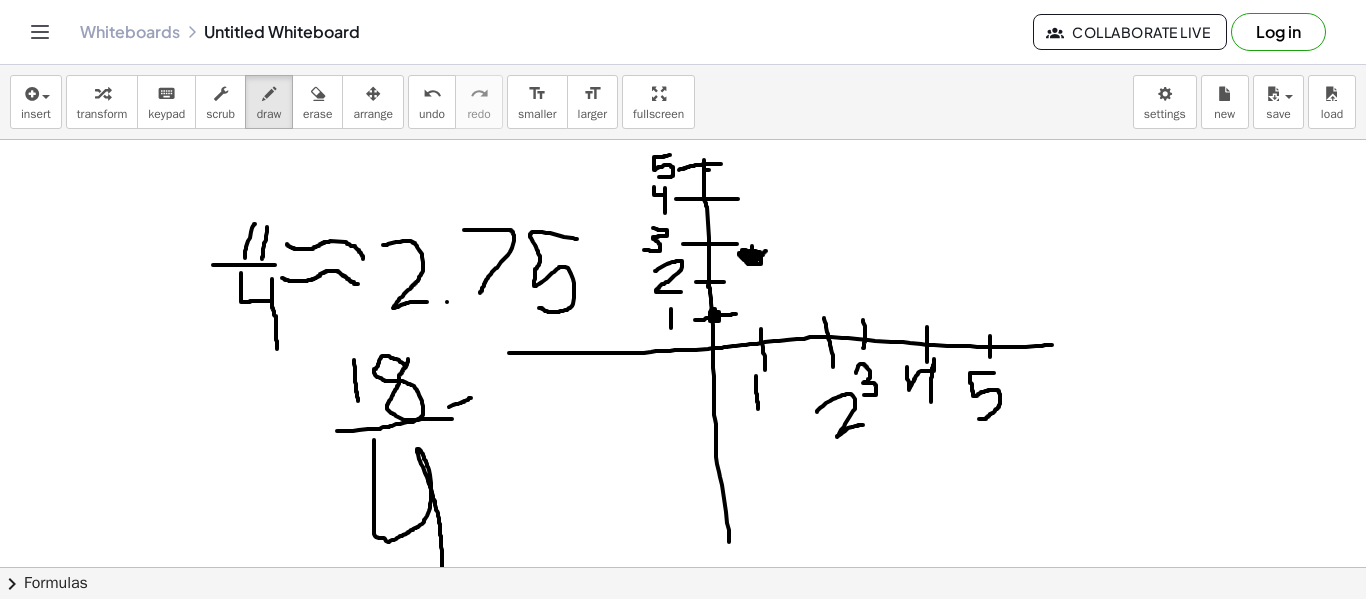 drag, startPoint x: 449, startPoint y: 407, endPoint x: 479, endPoint y: 397, distance: 31.622776 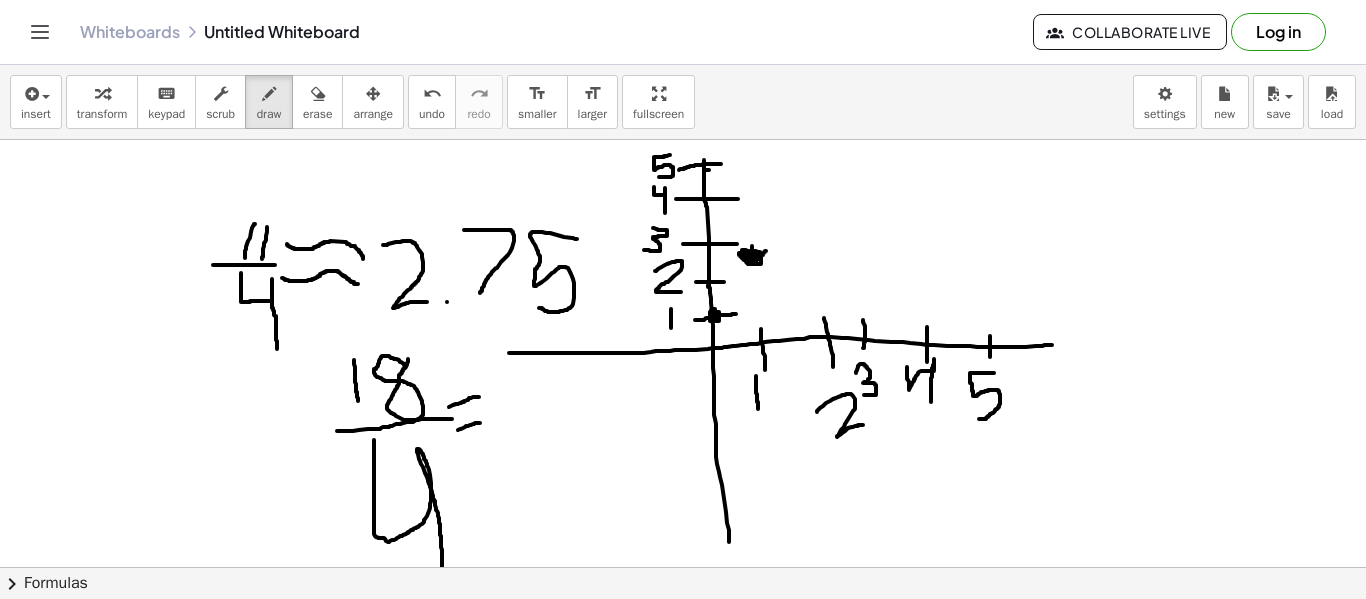 drag, startPoint x: 458, startPoint y: 430, endPoint x: 482, endPoint y: 423, distance: 25 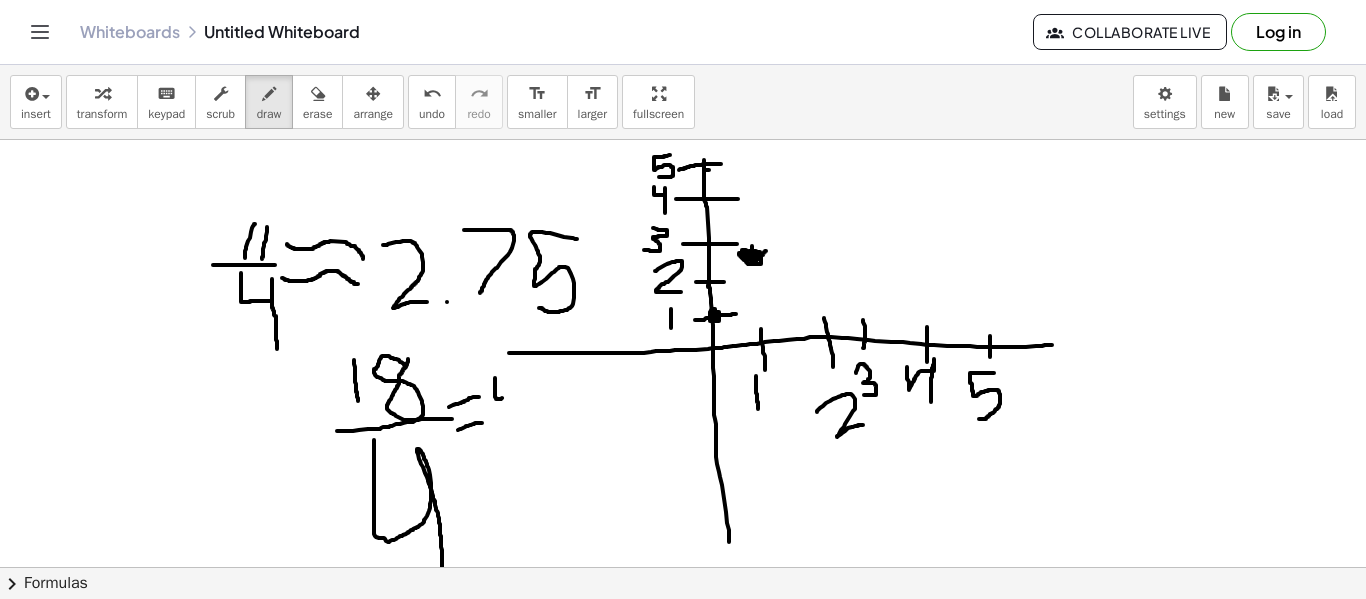 drag, startPoint x: 495, startPoint y: 378, endPoint x: 515, endPoint y: 396, distance: 26.907248 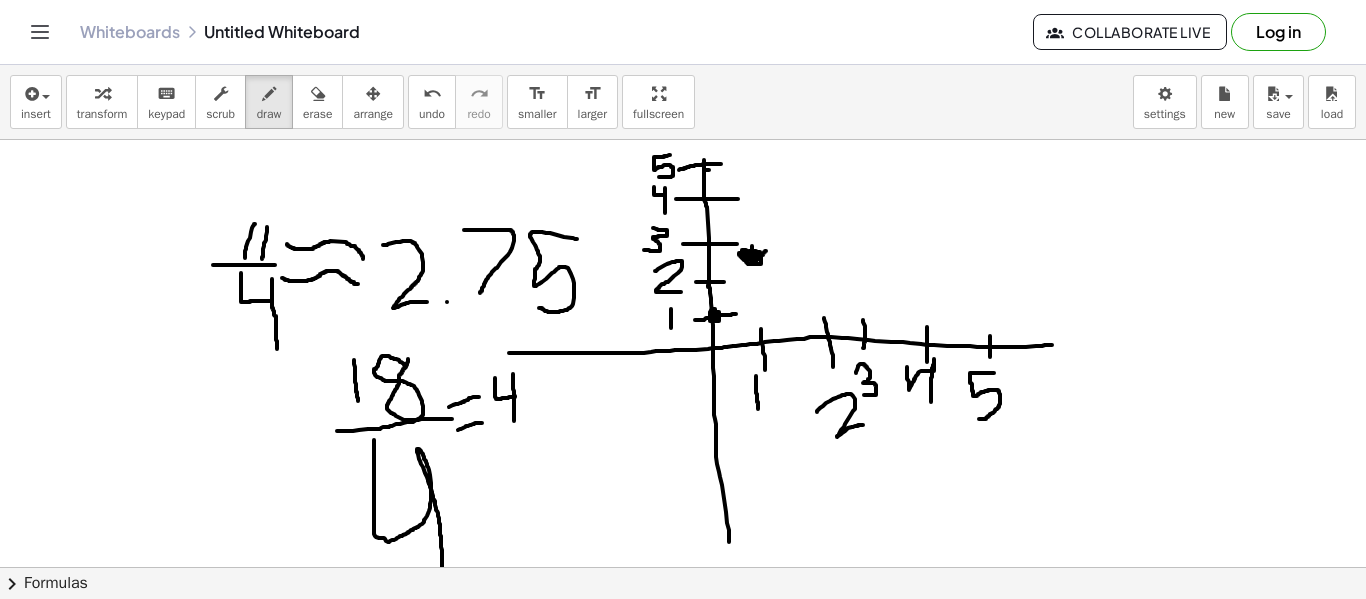 drag, startPoint x: 513, startPoint y: 374, endPoint x: 515, endPoint y: 425, distance: 51.0392 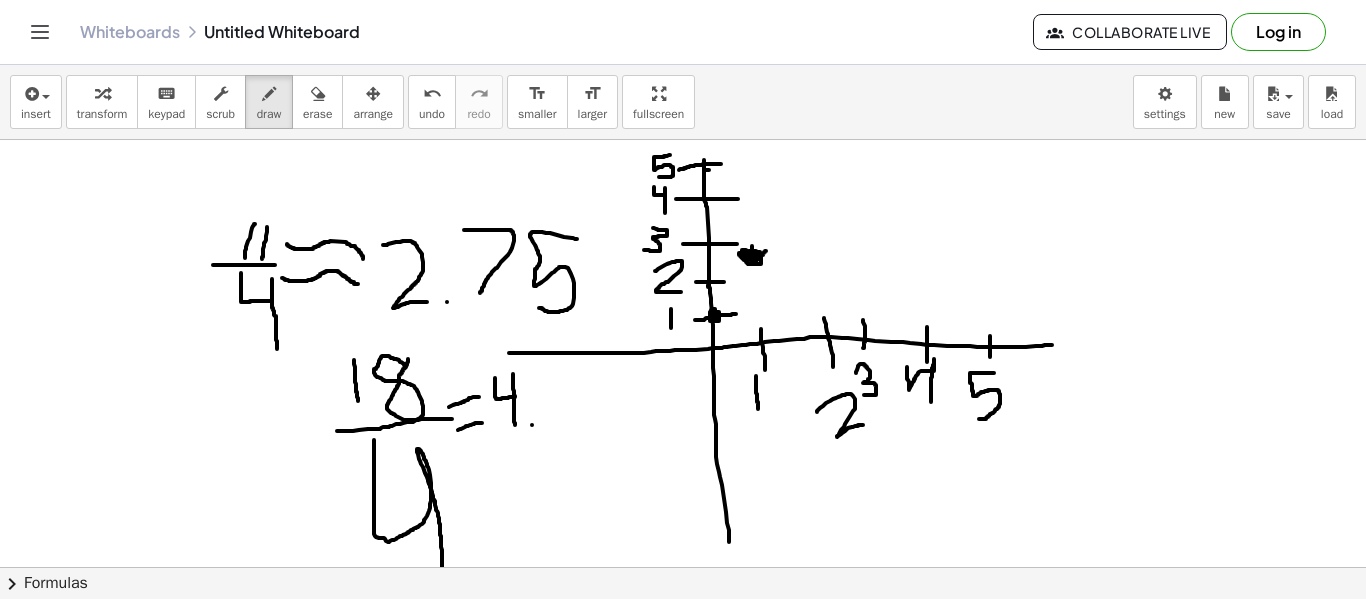 click at bounding box center (683, 632) 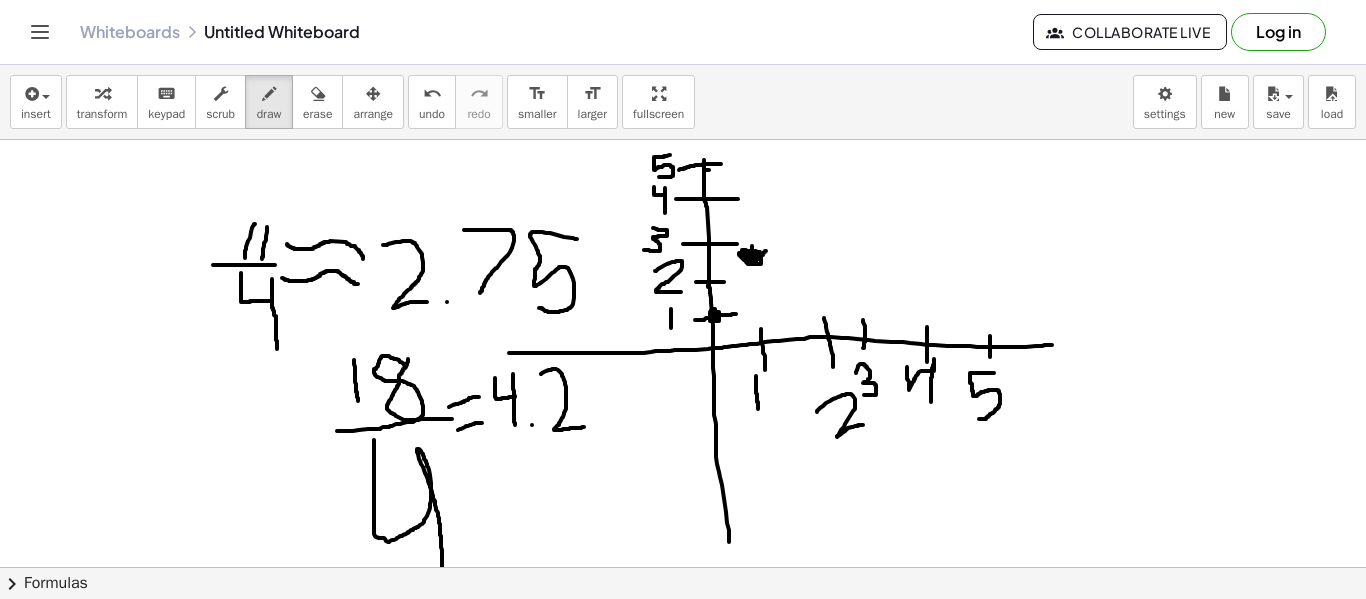 drag, startPoint x: 541, startPoint y: 374, endPoint x: 584, endPoint y: 427, distance: 68.24954 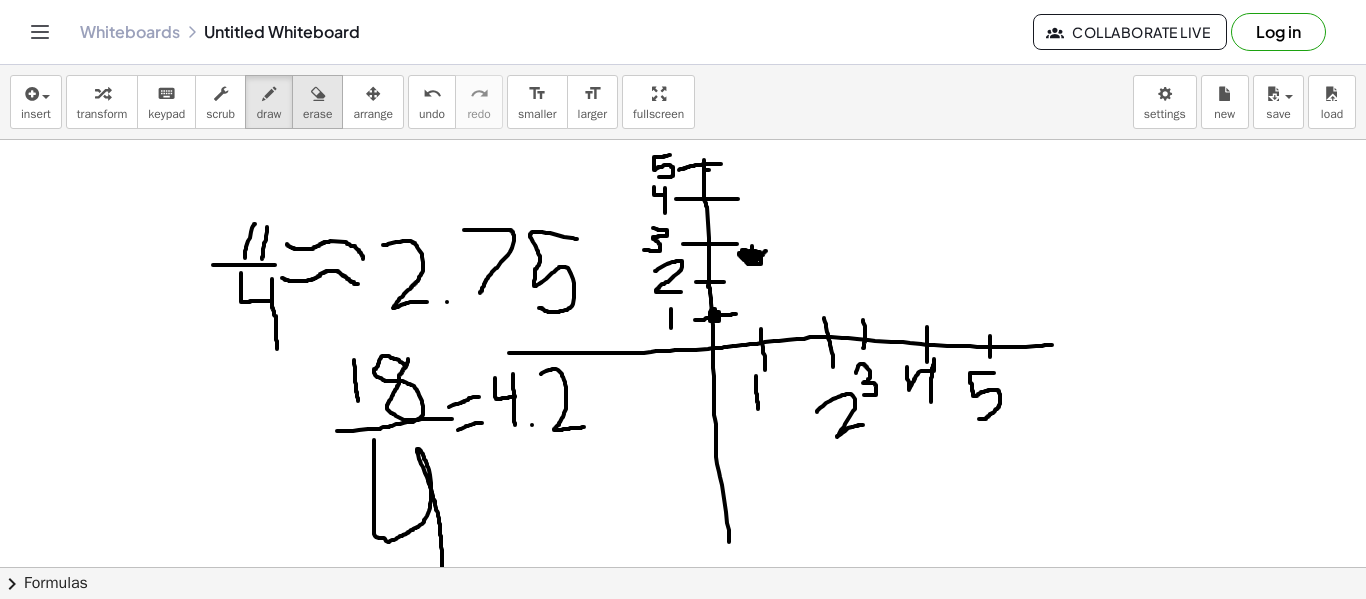 click on "erase" at bounding box center [317, 114] 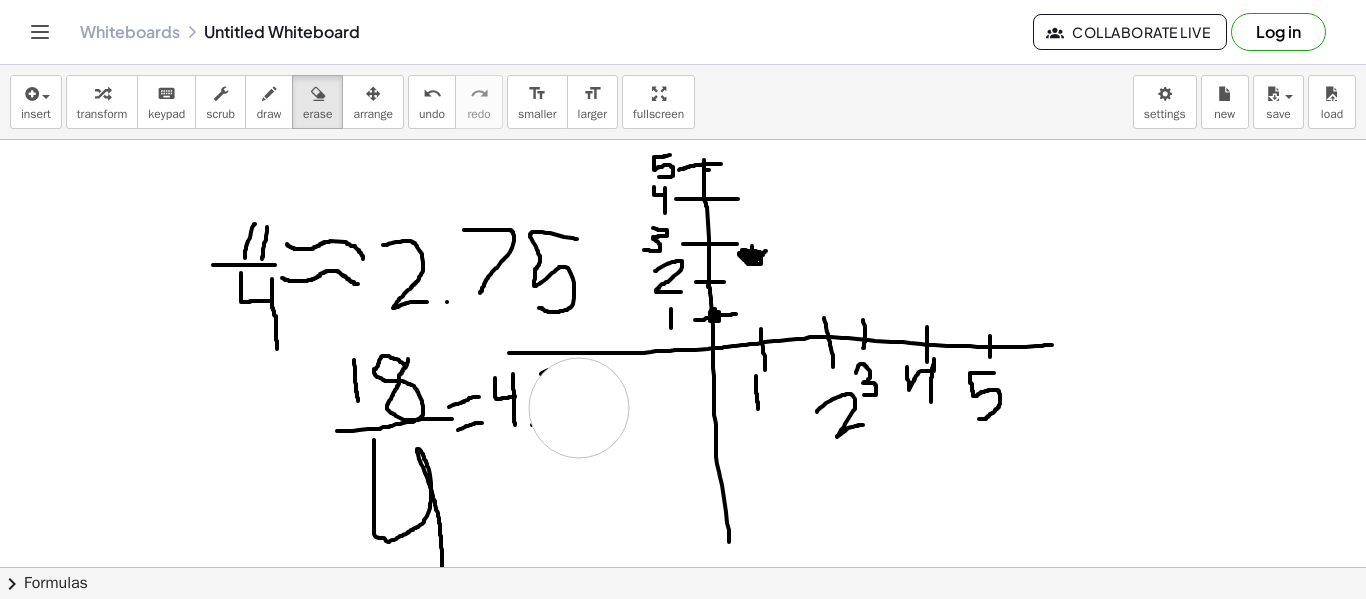 drag, startPoint x: 613, startPoint y: 503, endPoint x: 575, endPoint y: 408, distance: 102.31813 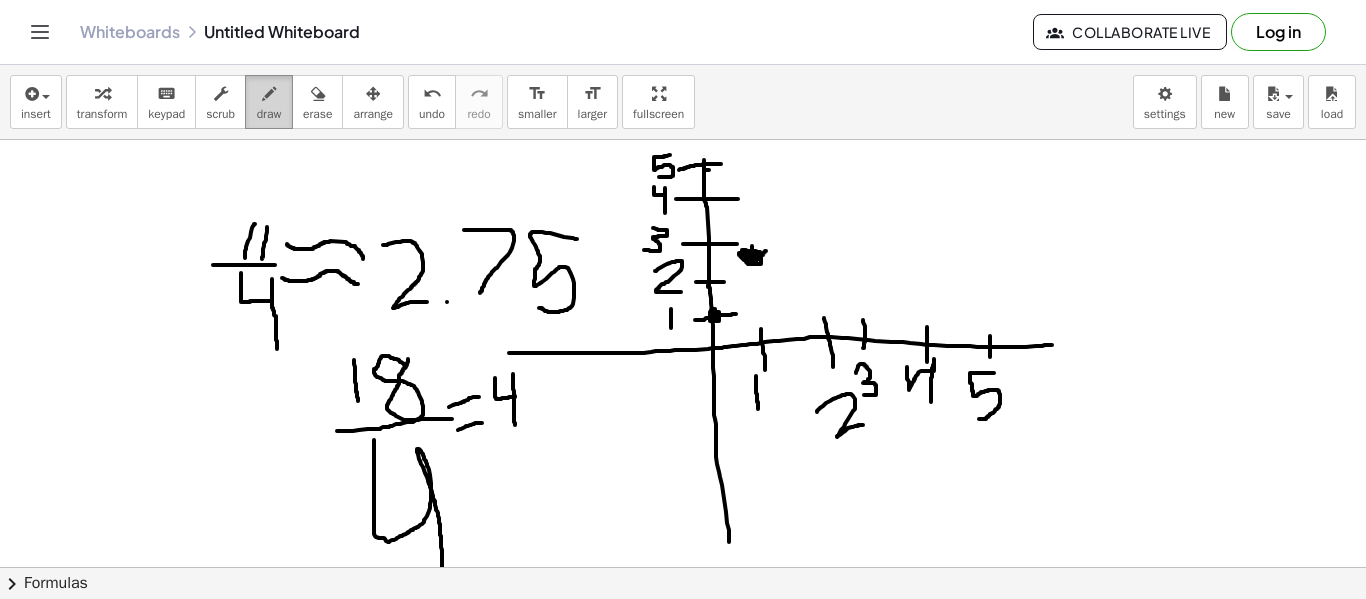 click at bounding box center [269, 94] 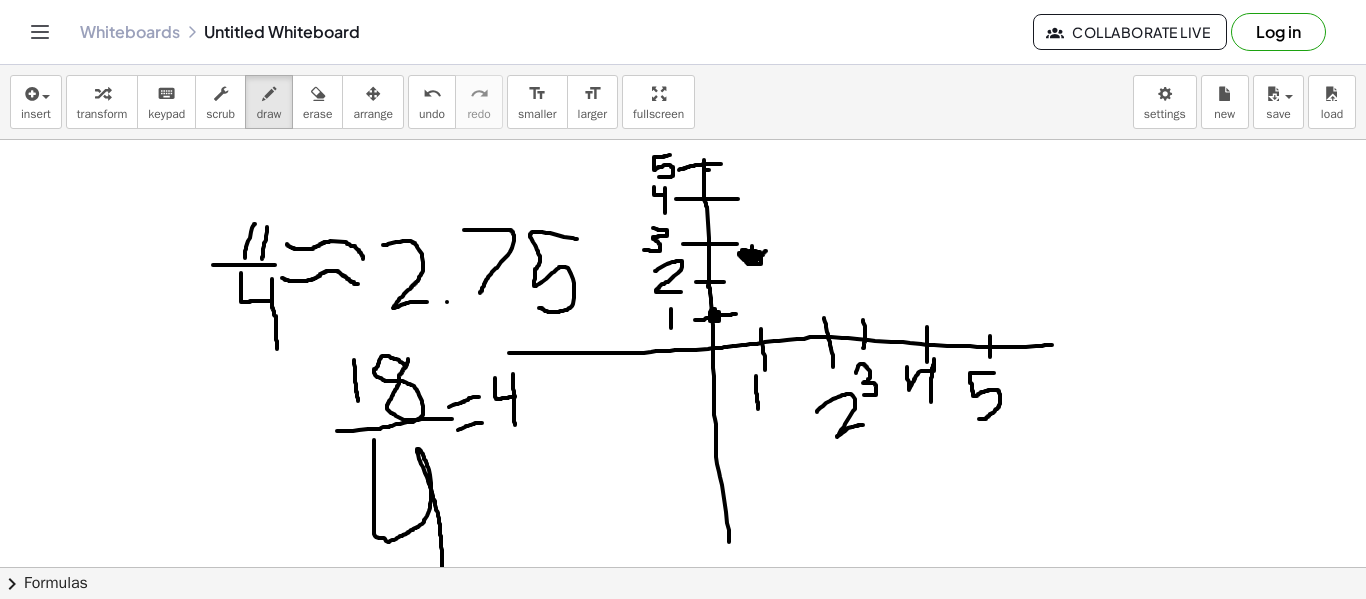 click at bounding box center (683, 632) 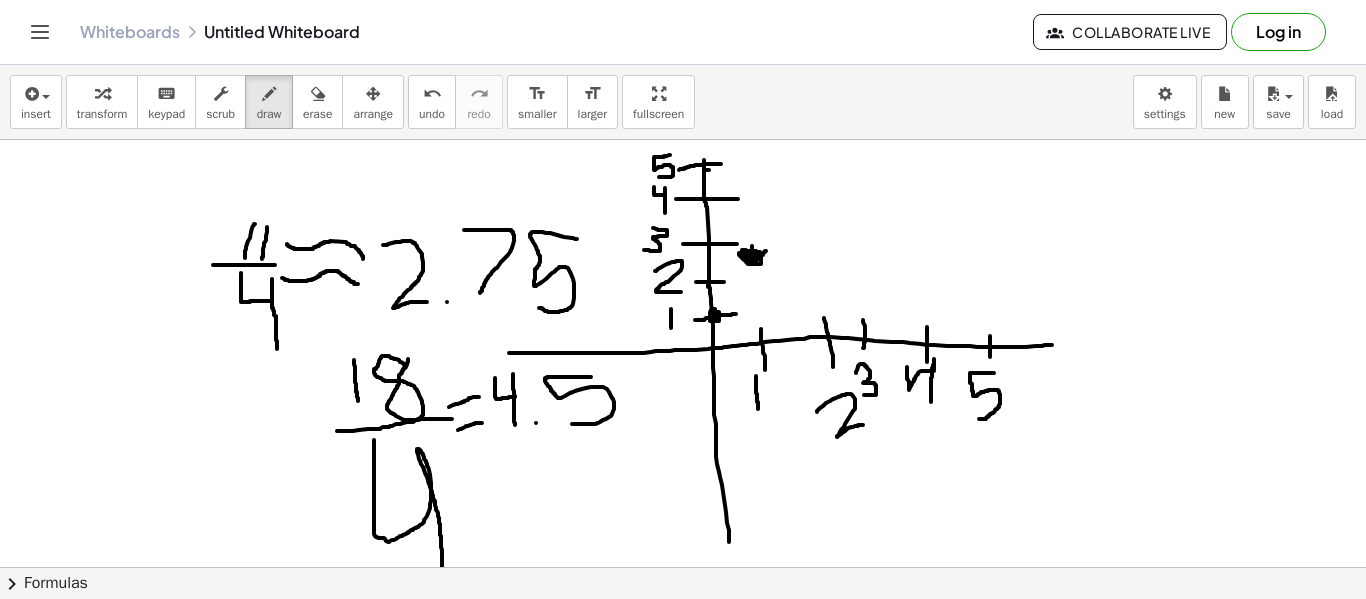 drag, startPoint x: 591, startPoint y: 377, endPoint x: 572, endPoint y: 424, distance: 50.695168 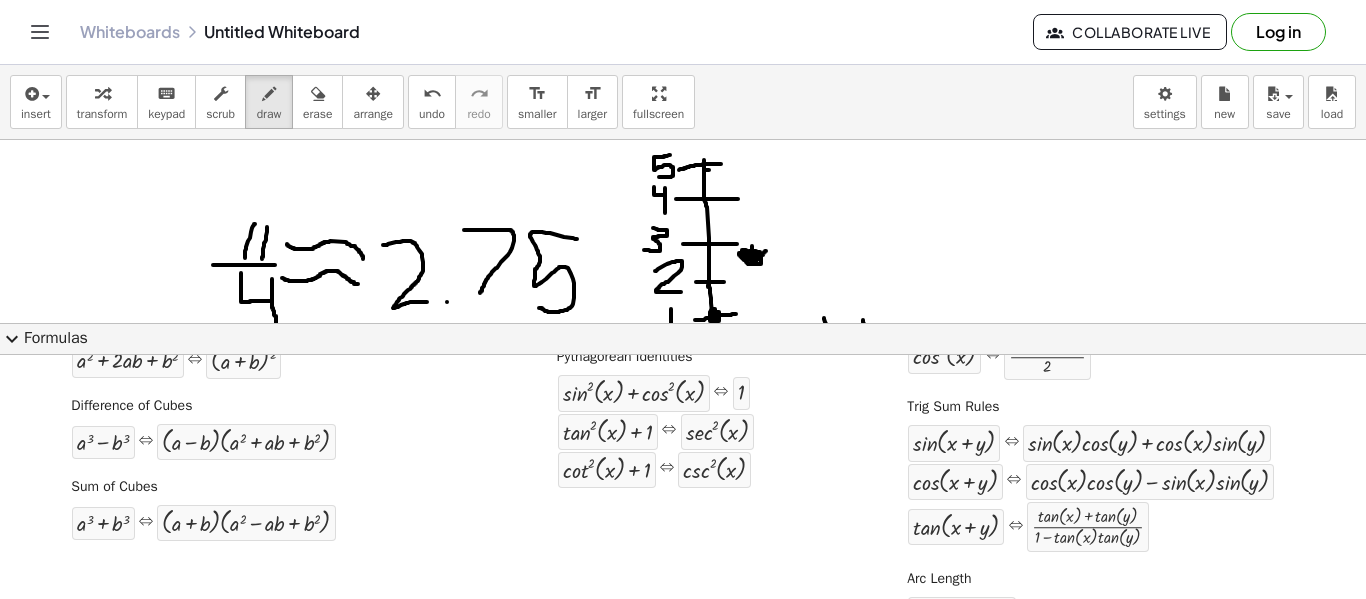 scroll, scrollTop: 0, scrollLeft: 0, axis: both 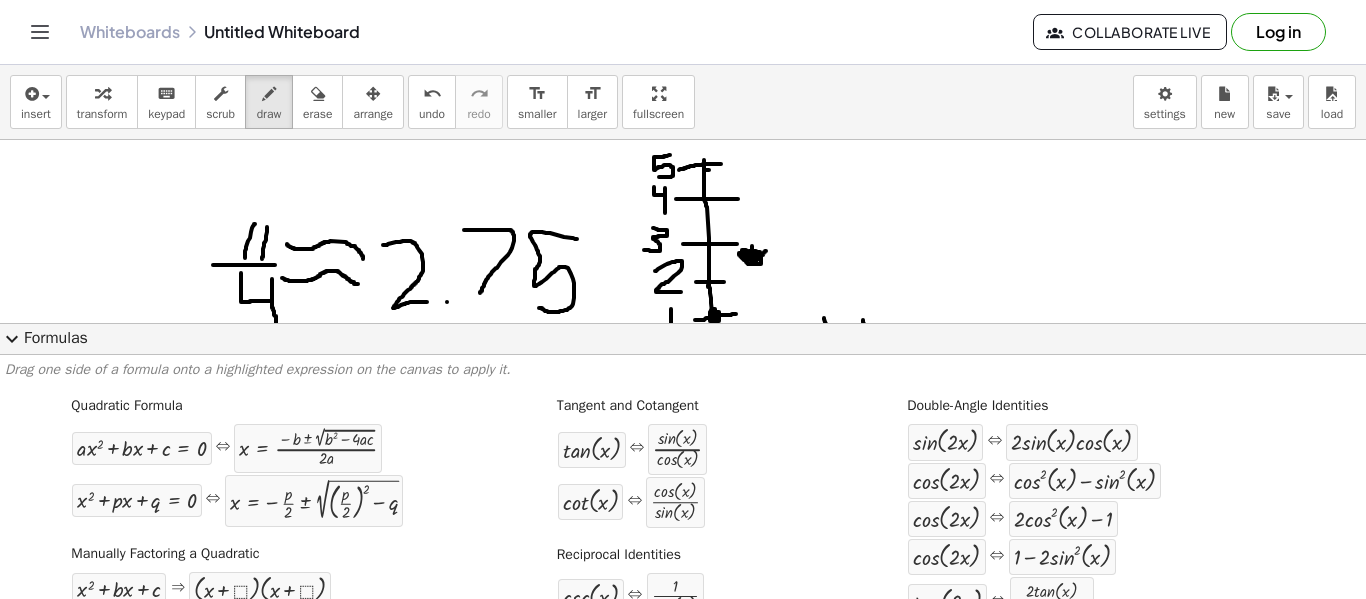 click on "expand_more  Formulas" 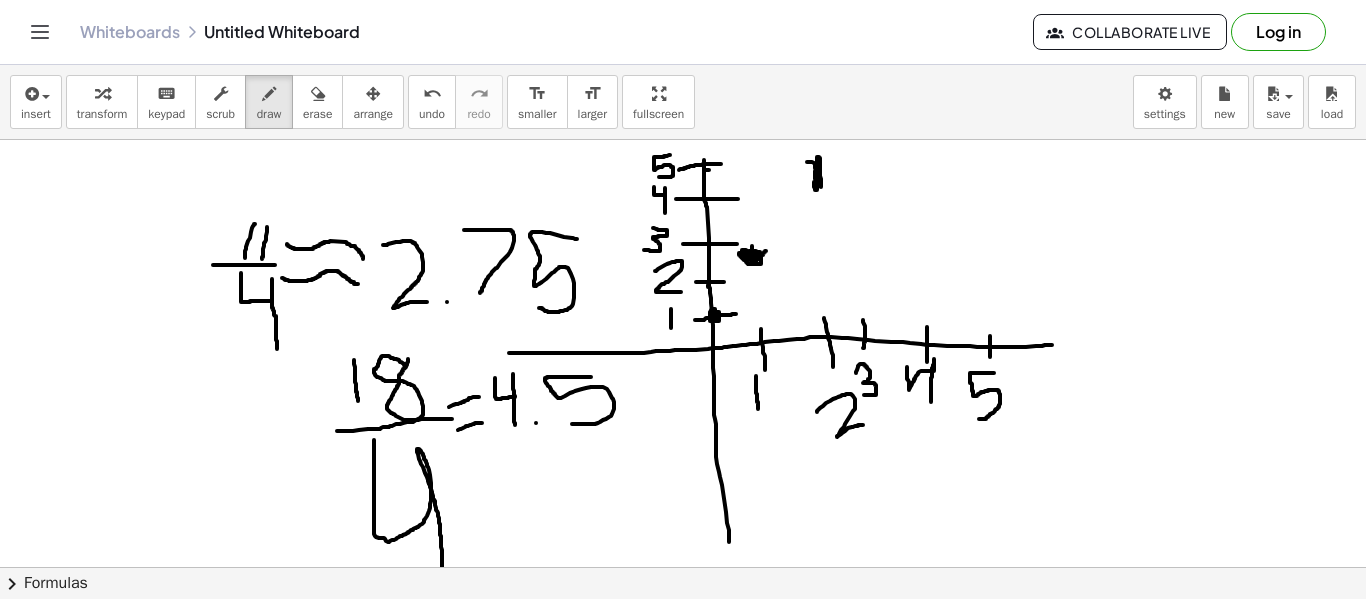 drag, startPoint x: 814, startPoint y: 182, endPoint x: 800, endPoint y: 167, distance: 20.518284 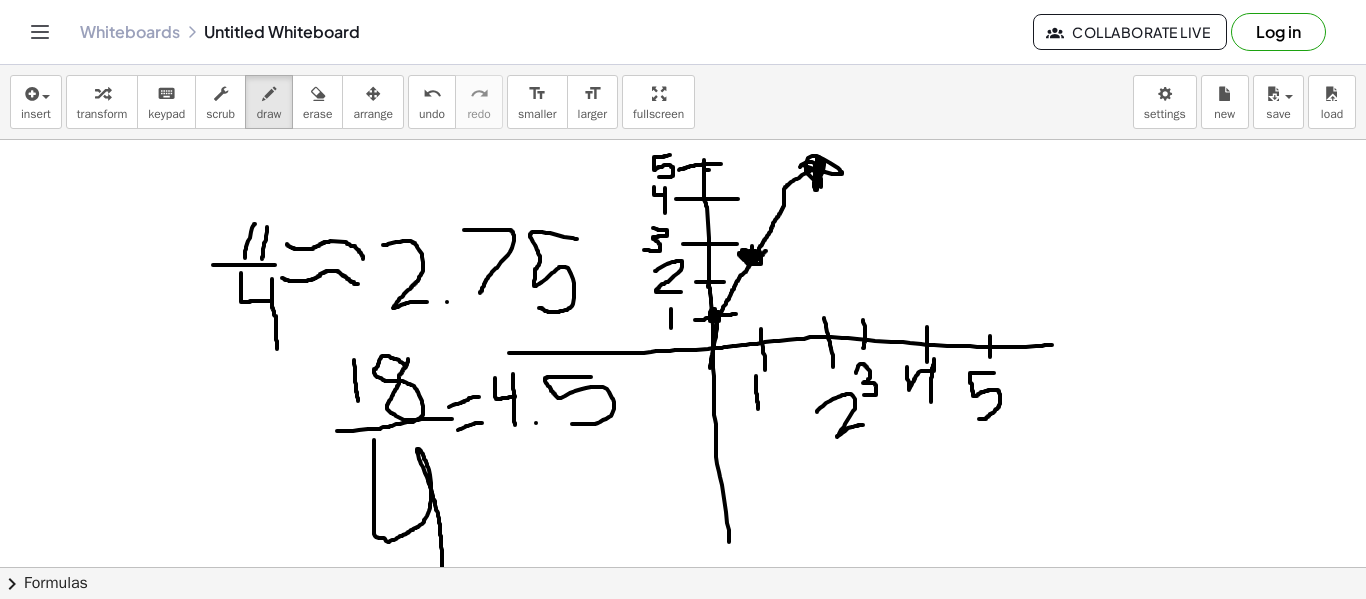 drag, startPoint x: 803, startPoint y: 165, endPoint x: 703, endPoint y: 405, distance: 260 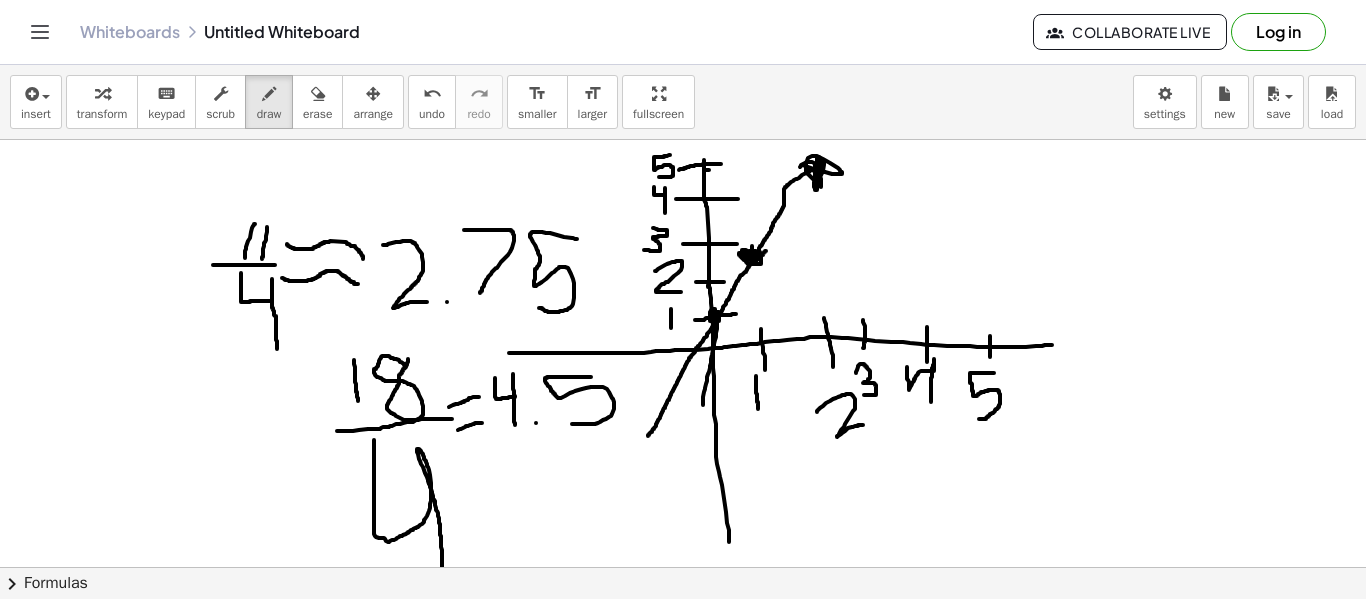 drag, startPoint x: 717, startPoint y: 319, endPoint x: 645, endPoint y: 443, distance: 143.38759 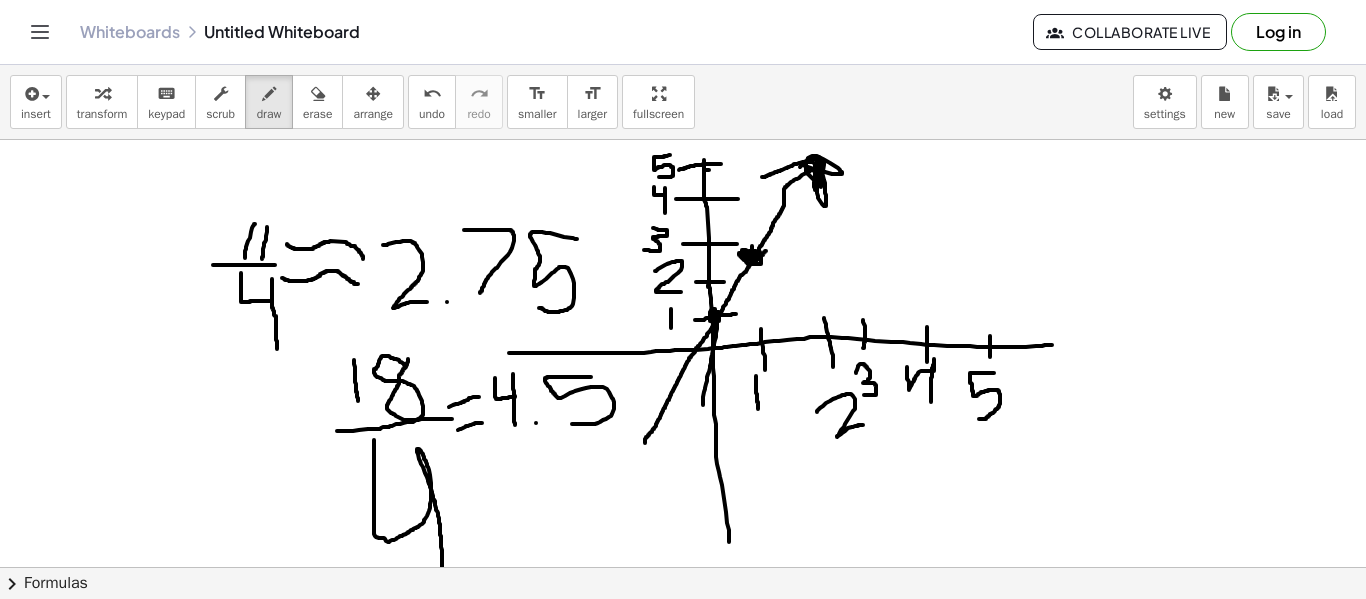 drag, startPoint x: 818, startPoint y: 157, endPoint x: 757, endPoint y: 178, distance: 64.513565 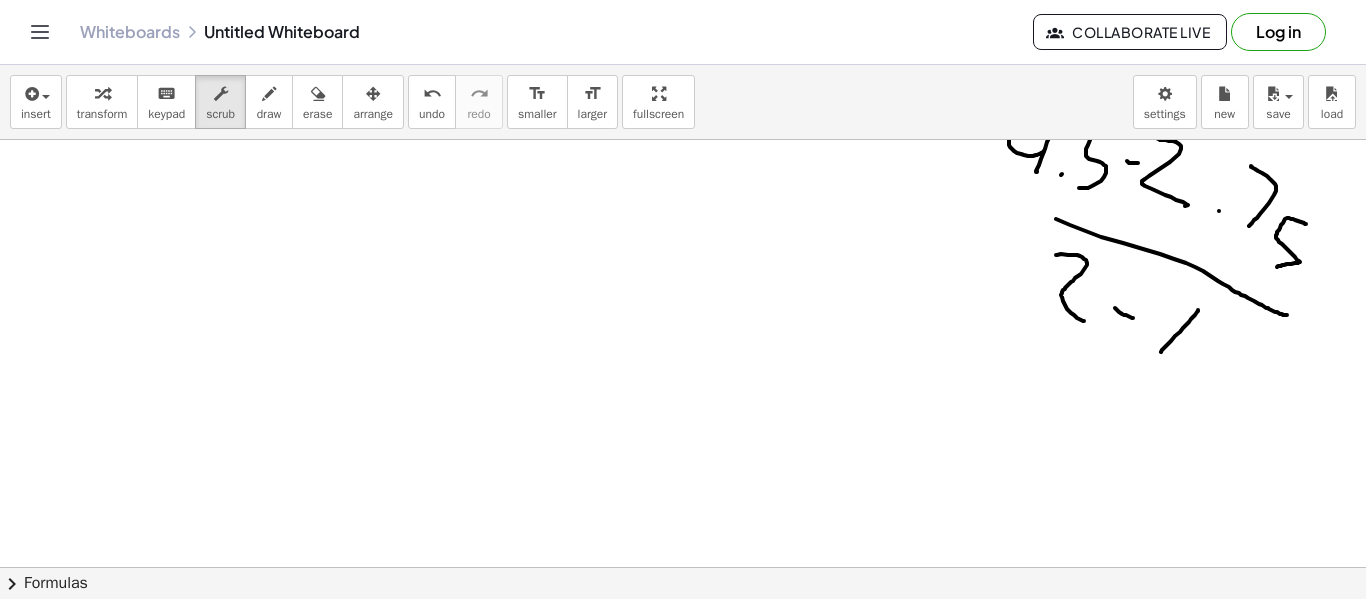 scroll, scrollTop: 0, scrollLeft: 0, axis: both 